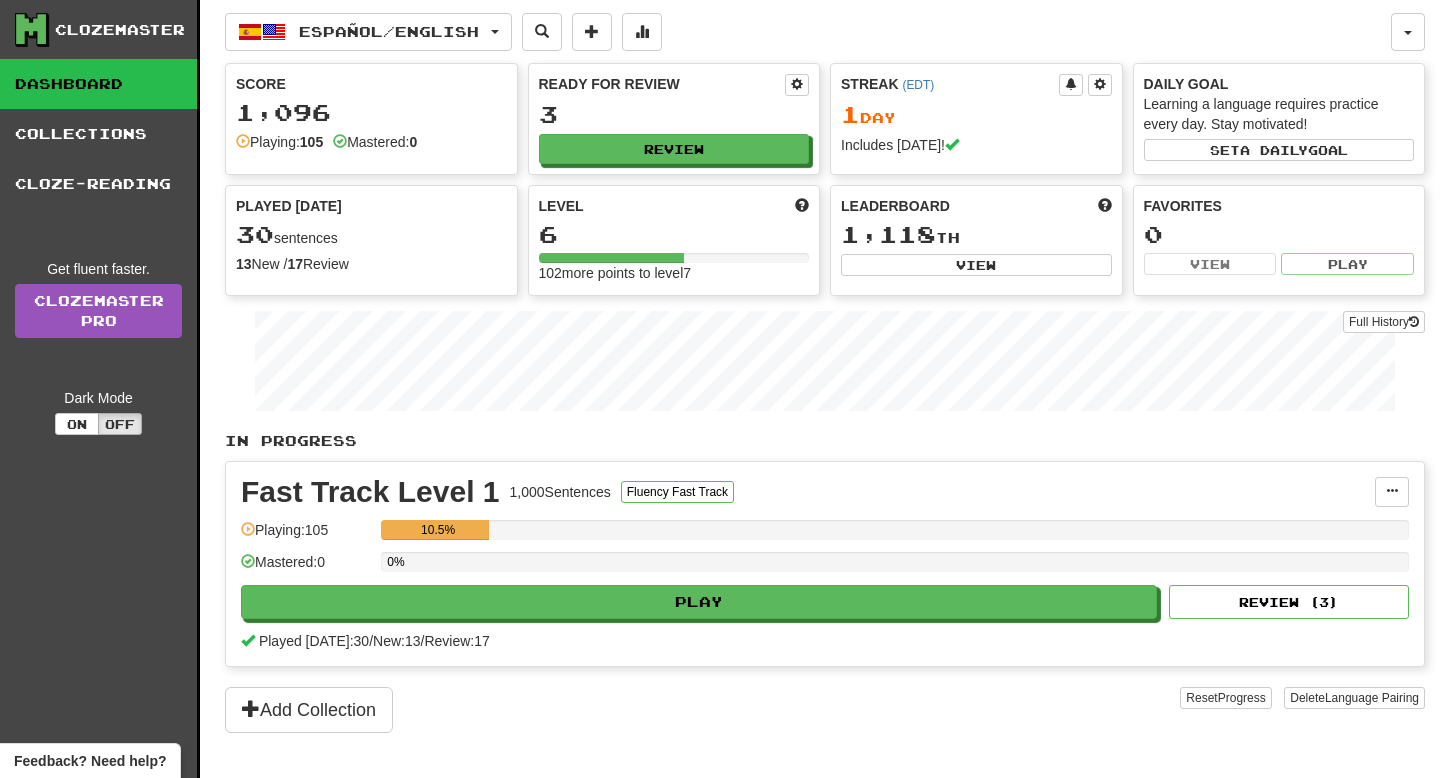 scroll, scrollTop: 0, scrollLeft: 0, axis: both 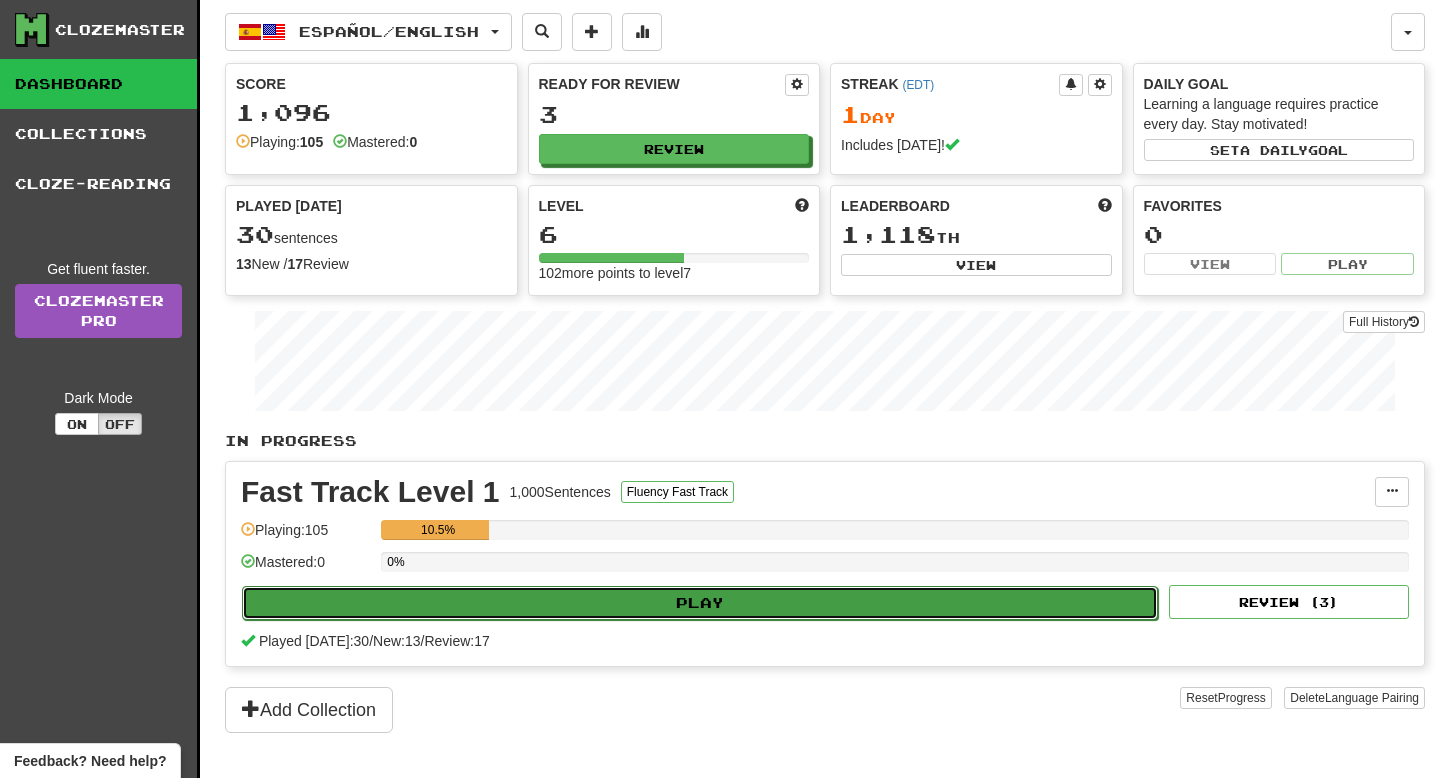 click on "Play" at bounding box center [700, 603] 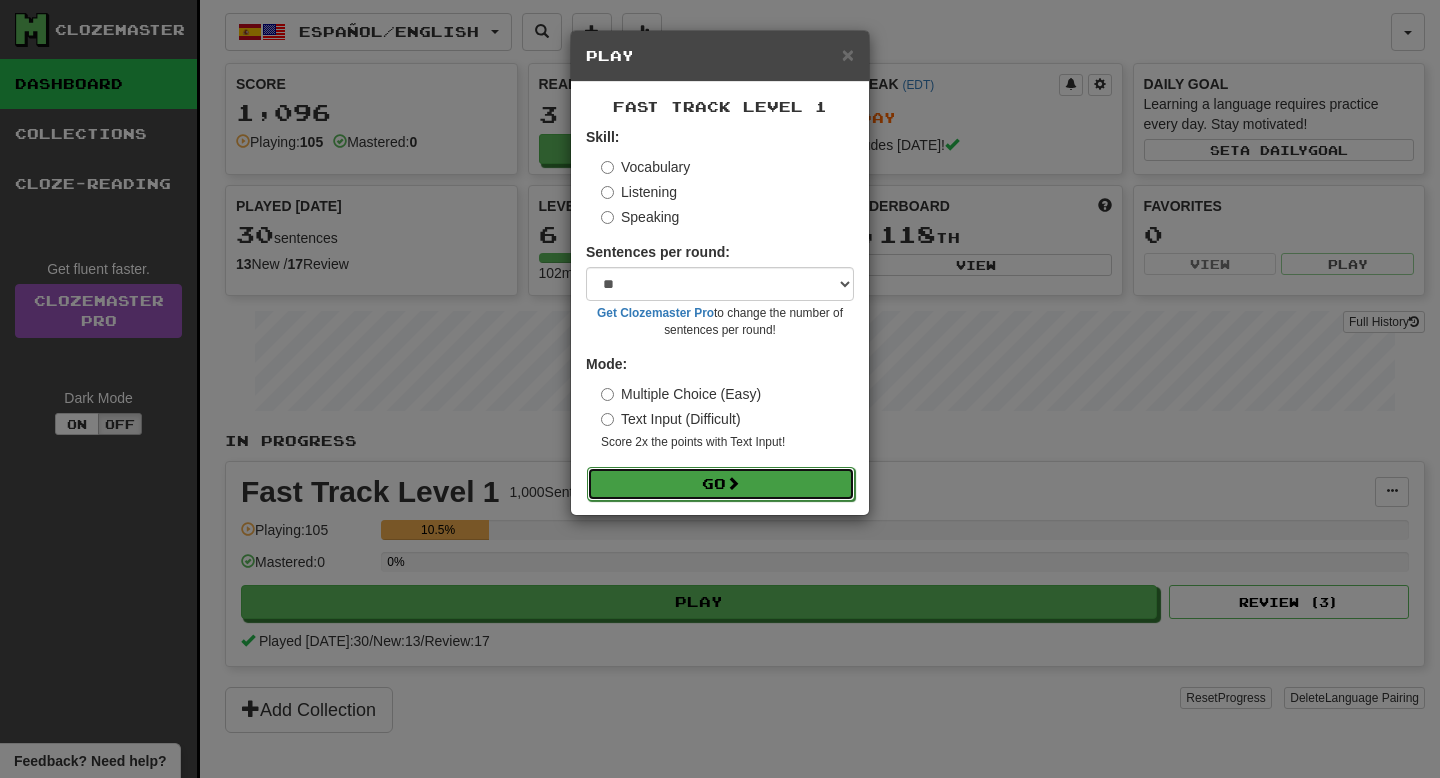 click on "Go" at bounding box center [721, 484] 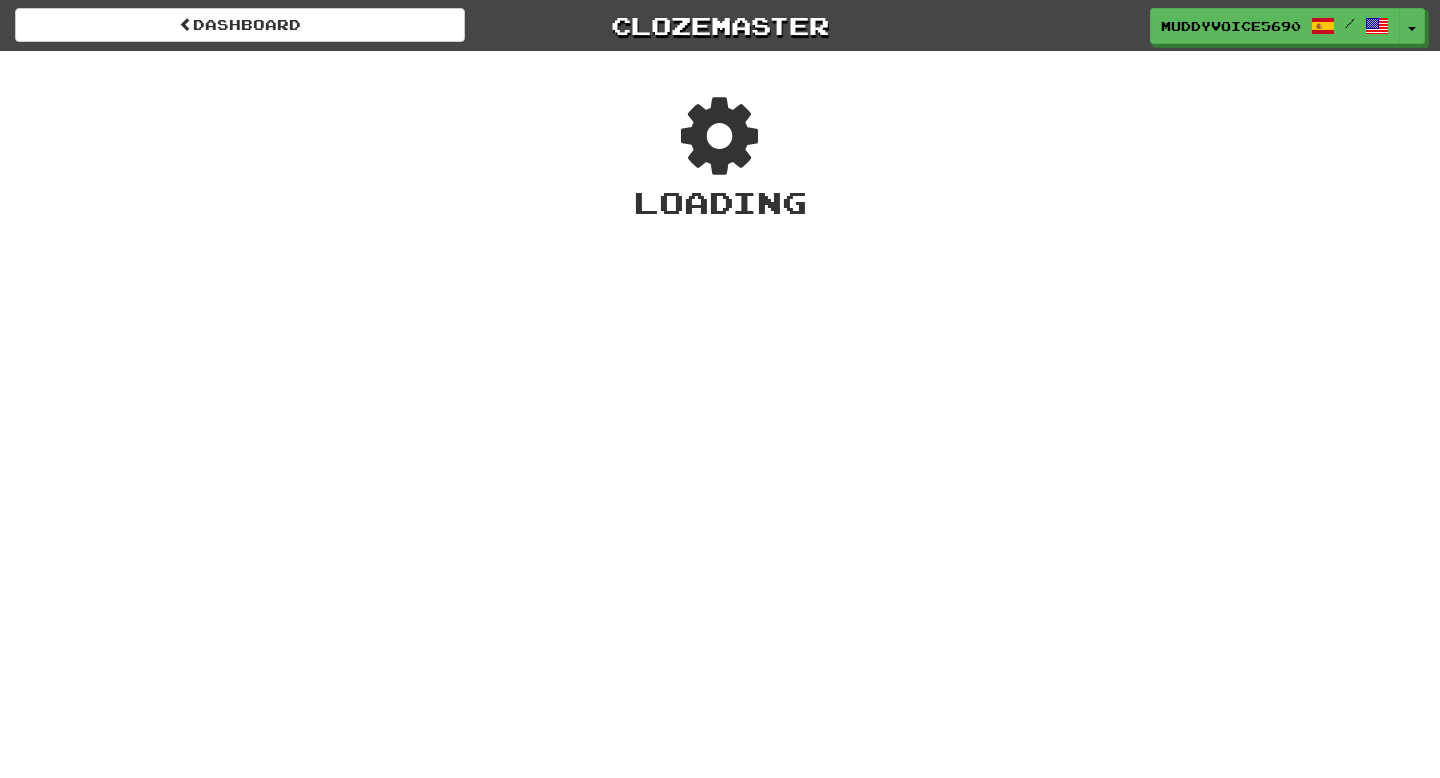 scroll, scrollTop: 0, scrollLeft: 0, axis: both 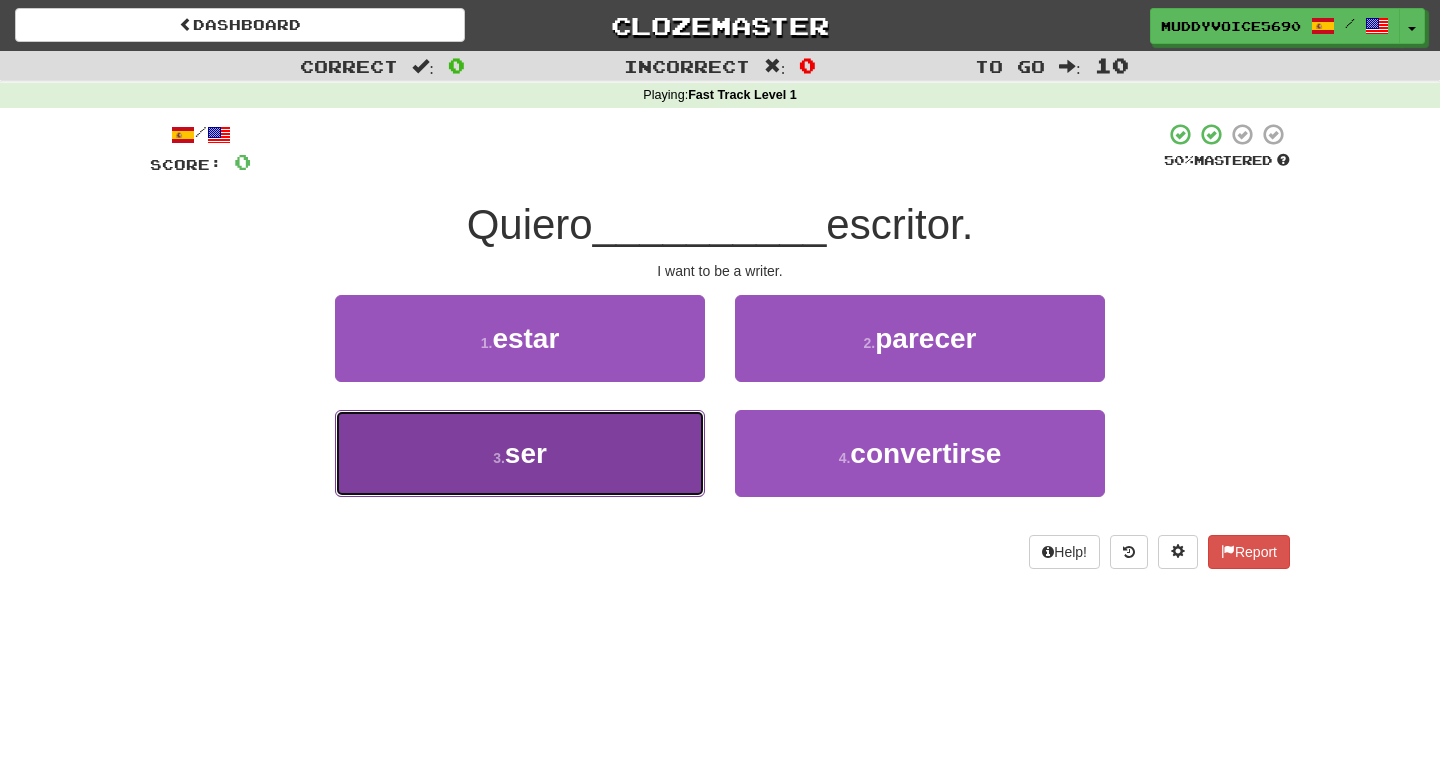 click on "3 .  ser" at bounding box center (520, 453) 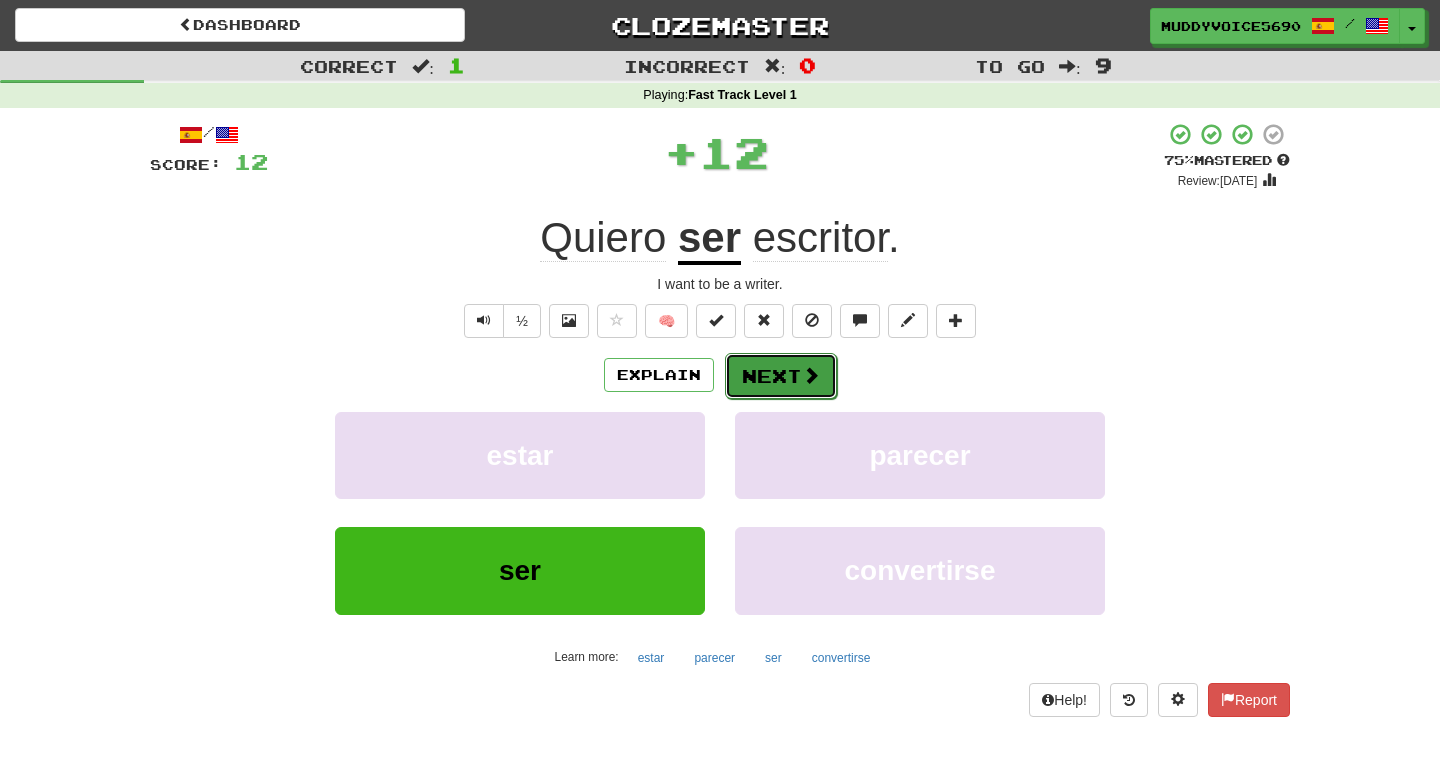 click on "Next" at bounding box center (781, 376) 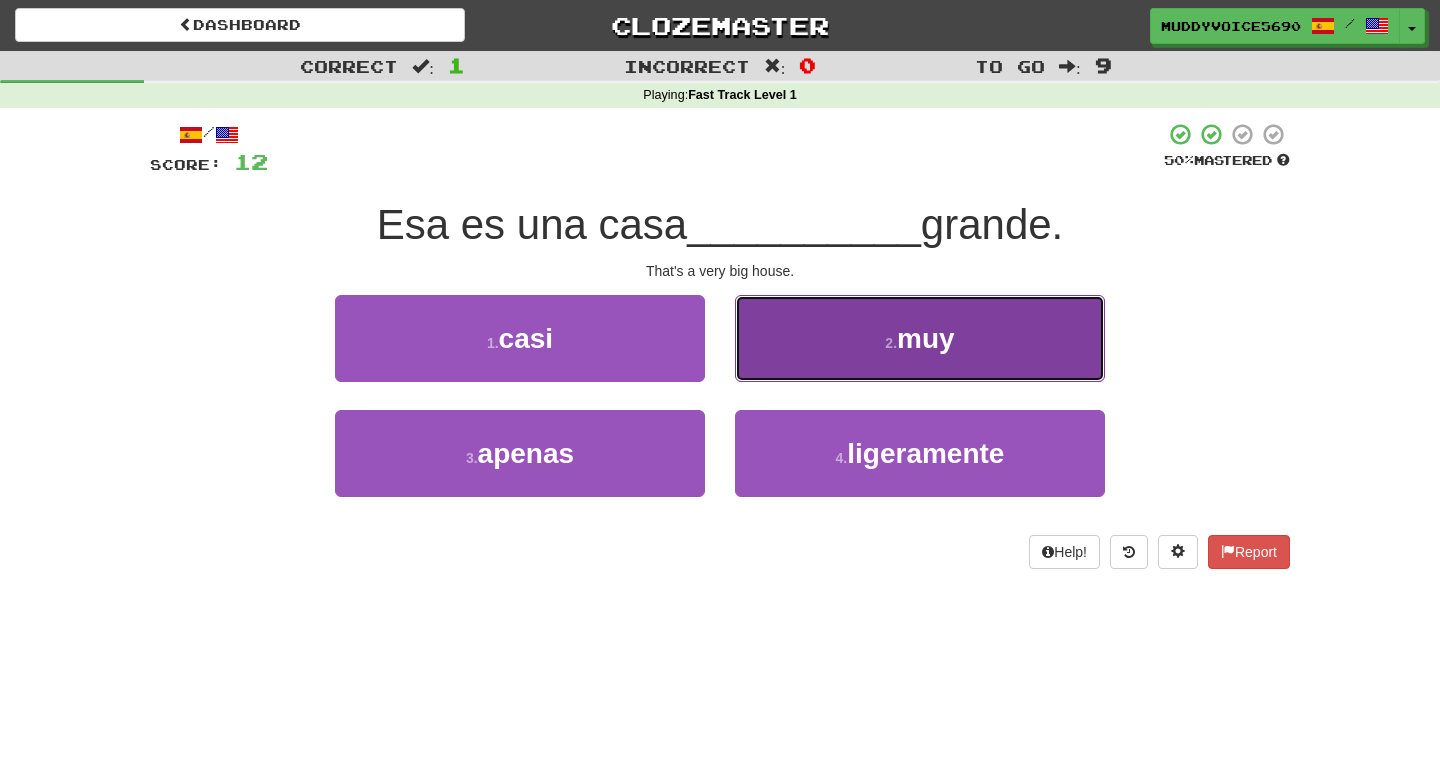 click on "2 .  muy" at bounding box center (920, 338) 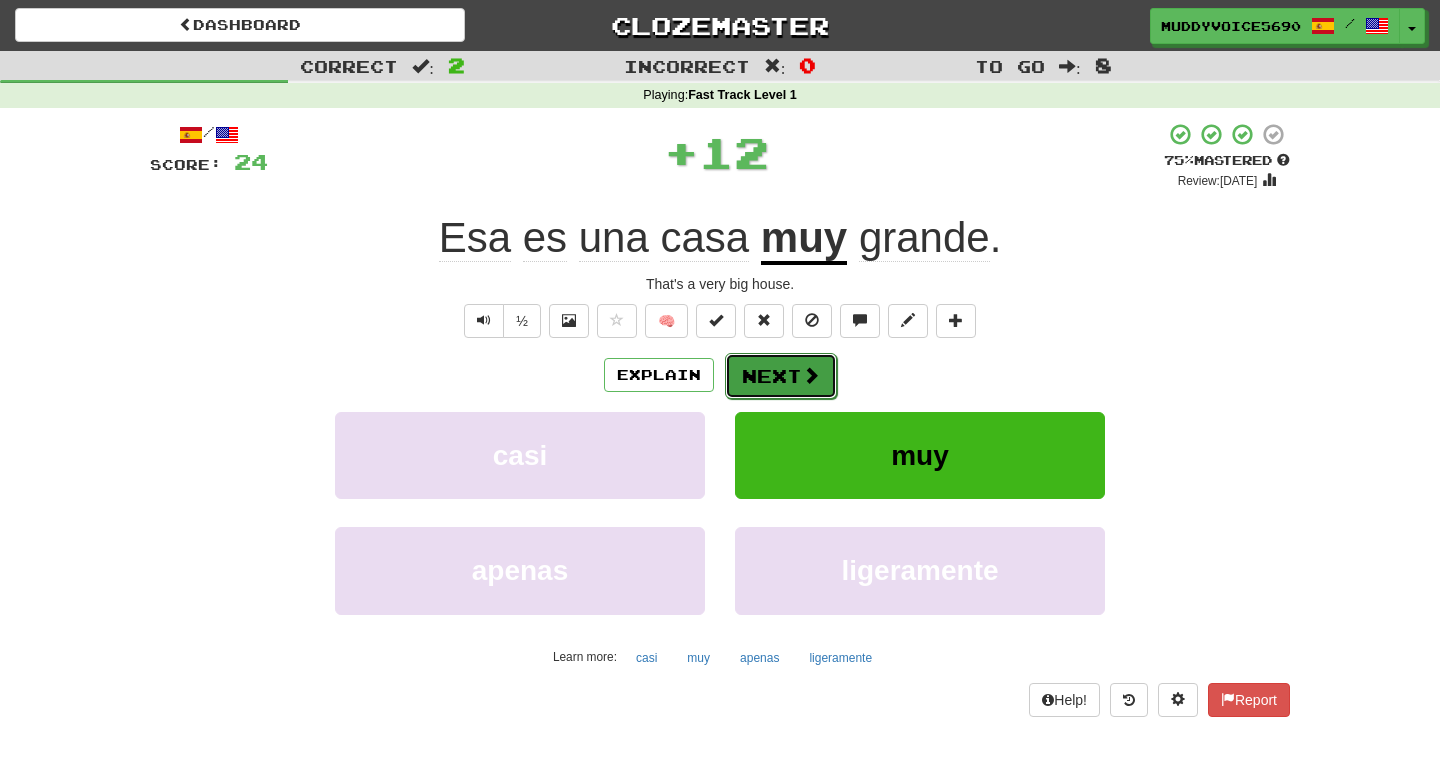click at bounding box center [811, 375] 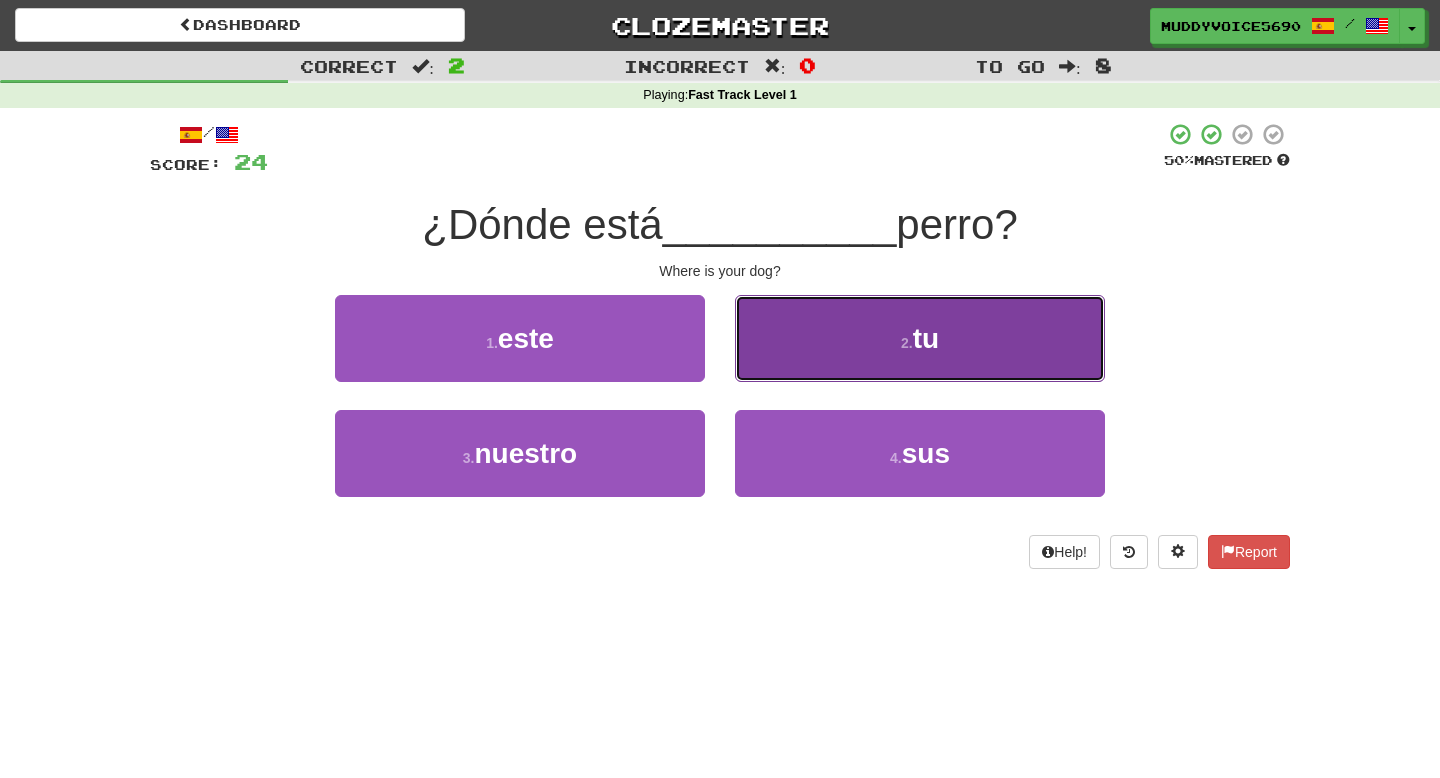 click on "2 .  tu" at bounding box center (920, 338) 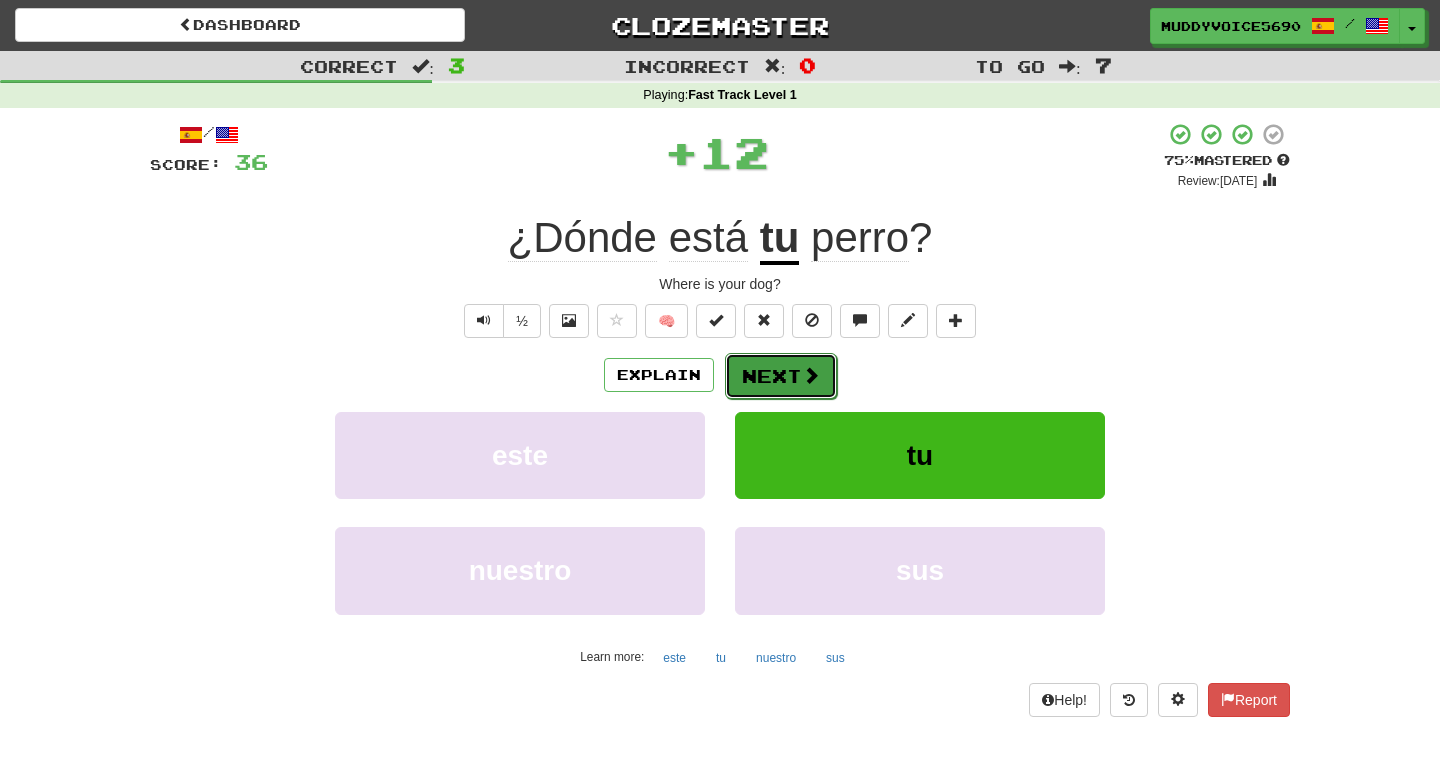 click on "Next" at bounding box center (781, 376) 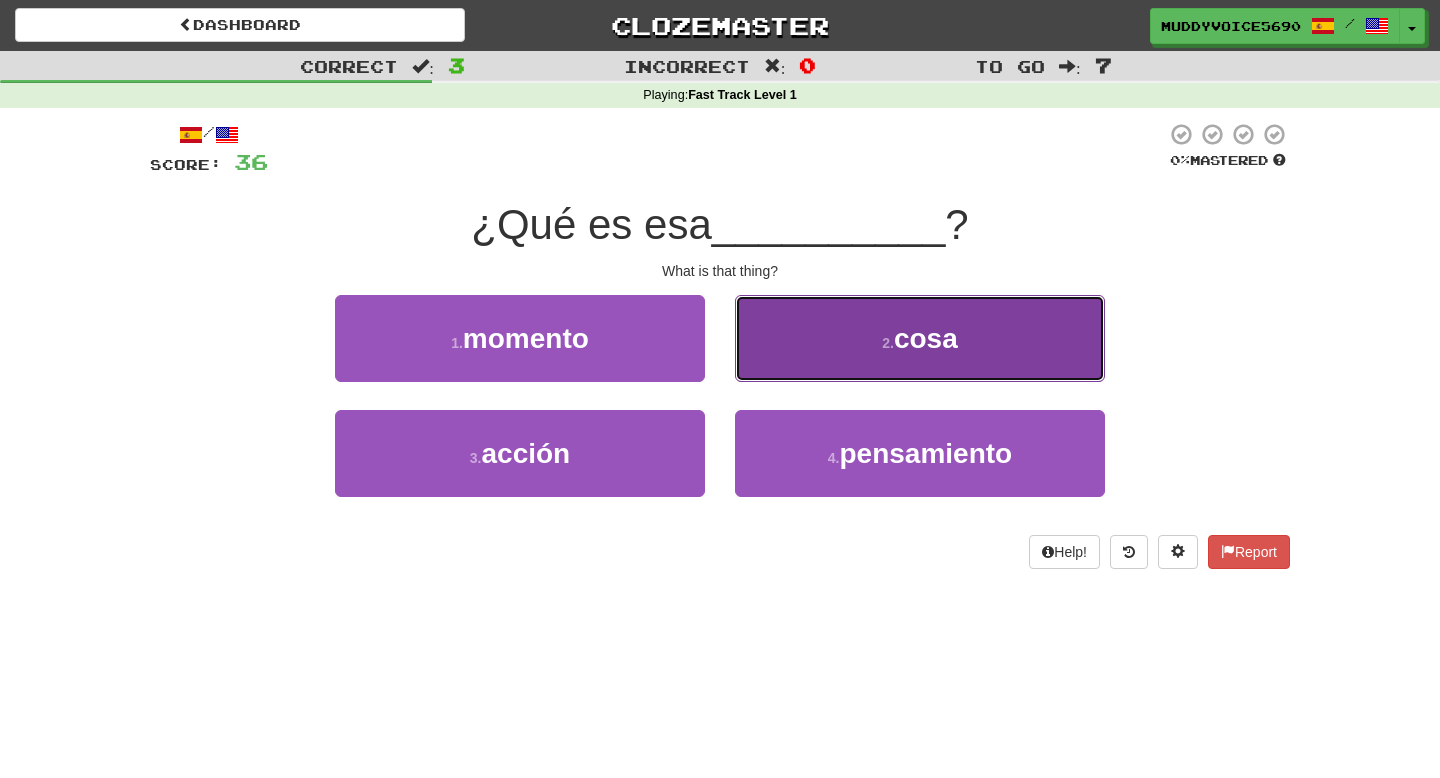 click on "2 .  cosa" at bounding box center (920, 338) 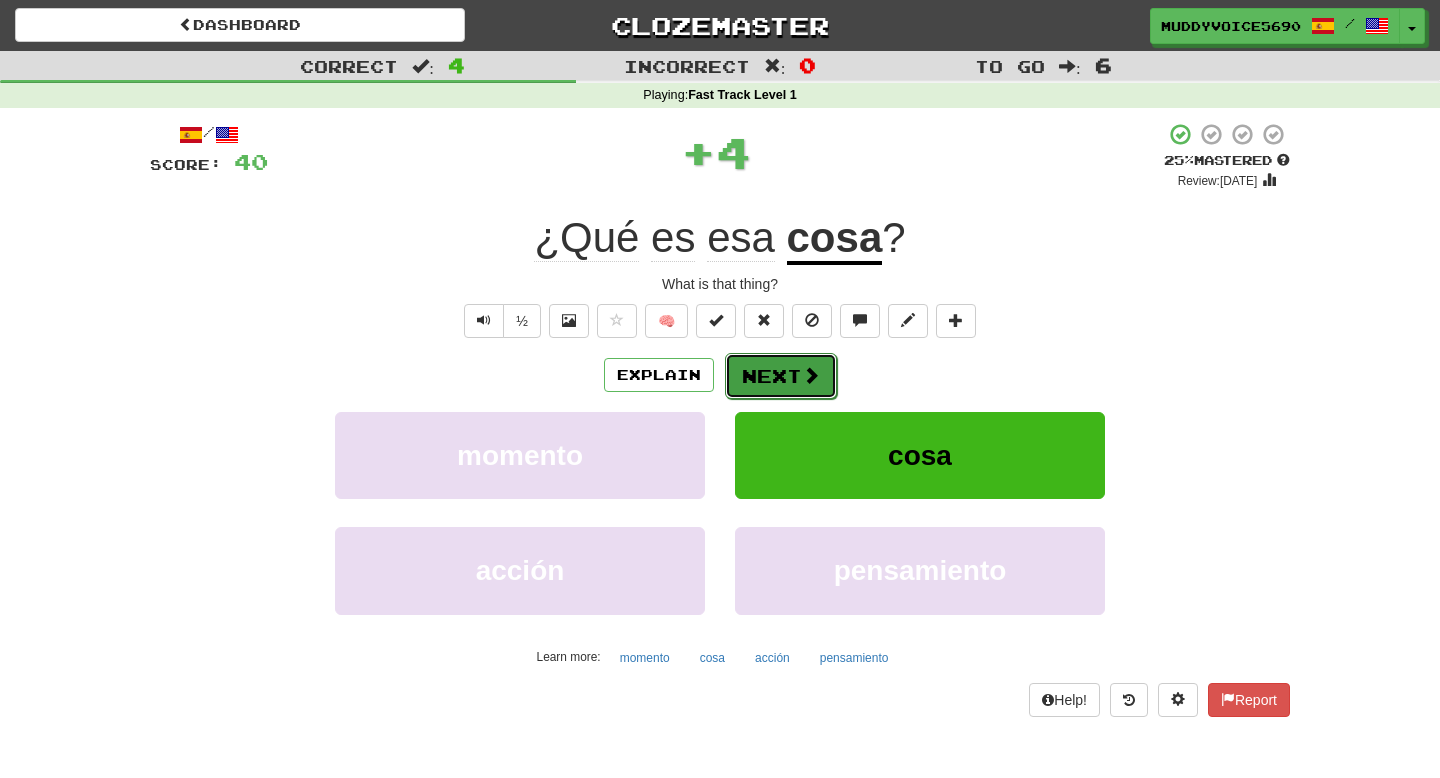 click on "Next" at bounding box center [781, 376] 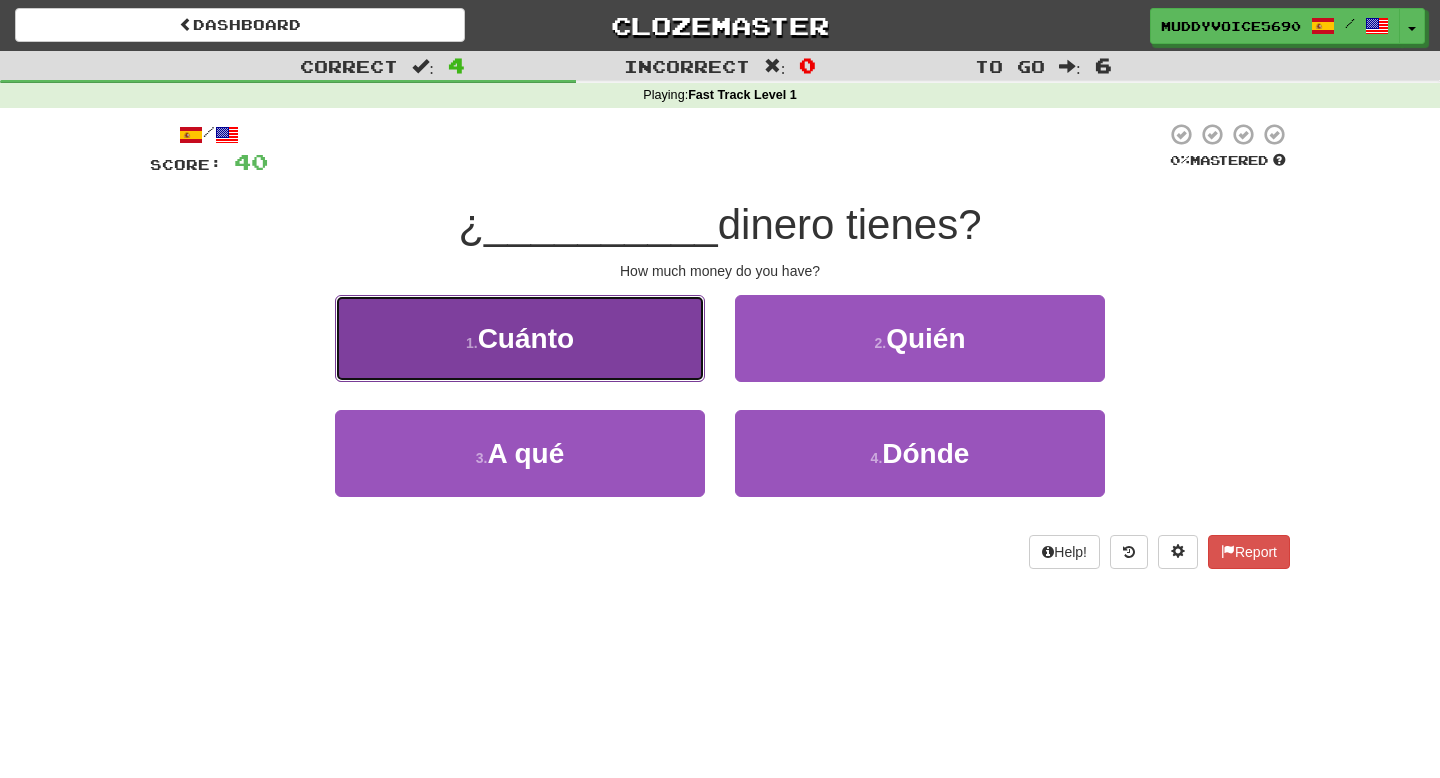 click on "1 .  Cuánto" at bounding box center (520, 338) 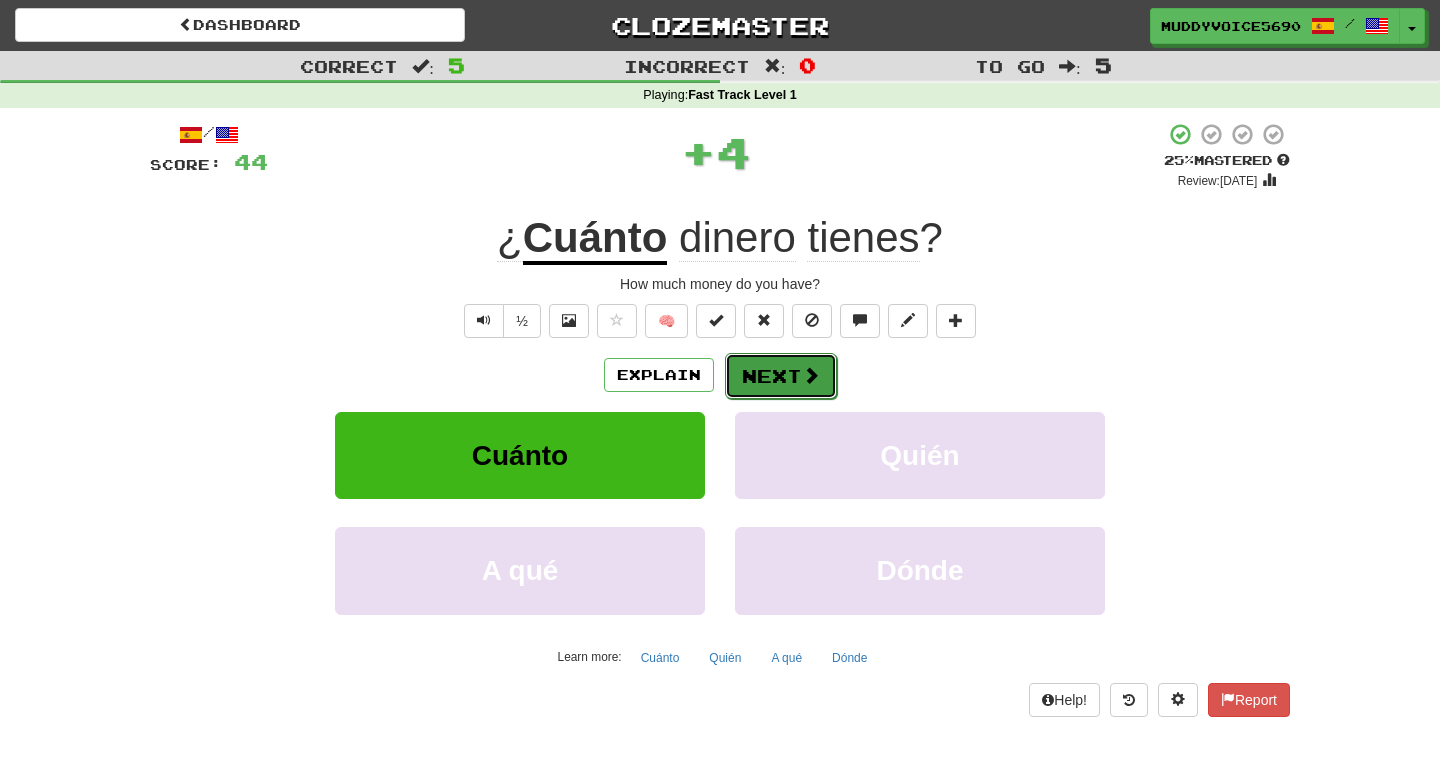 click on "Next" at bounding box center [781, 376] 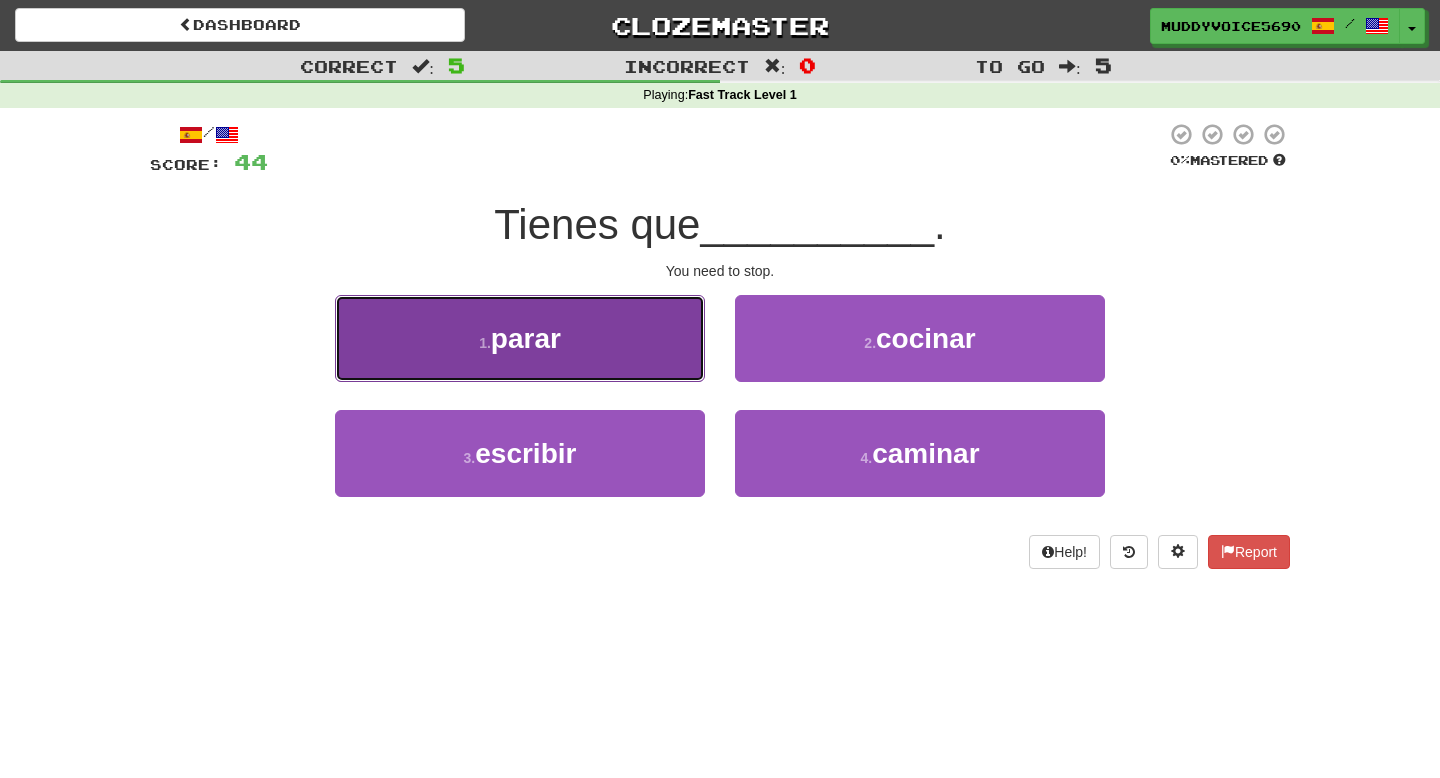 click on "1 .  parar" at bounding box center [520, 338] 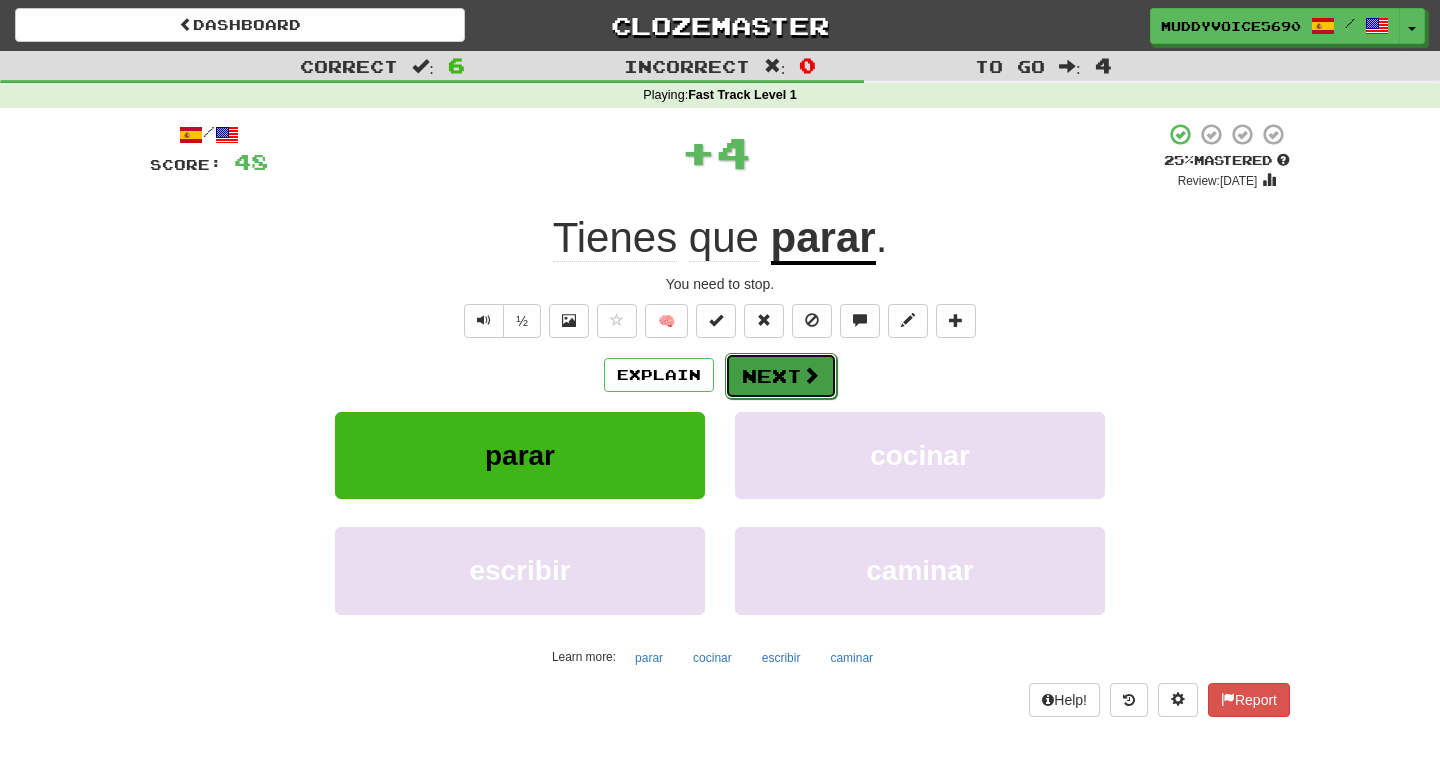 click on "Next" at bounding box center [781, 376] 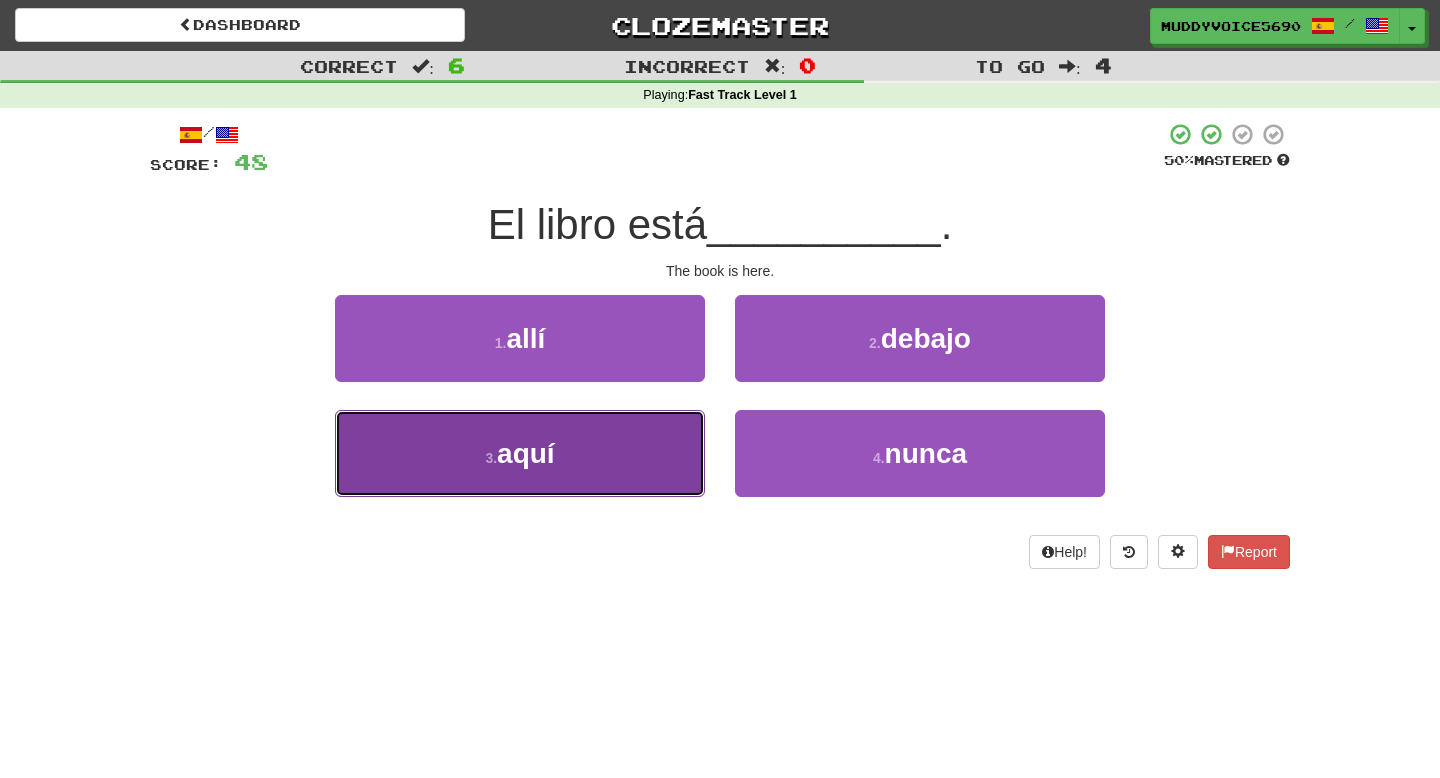 click on "3 .  aquí" at bounding box center [520, 453] 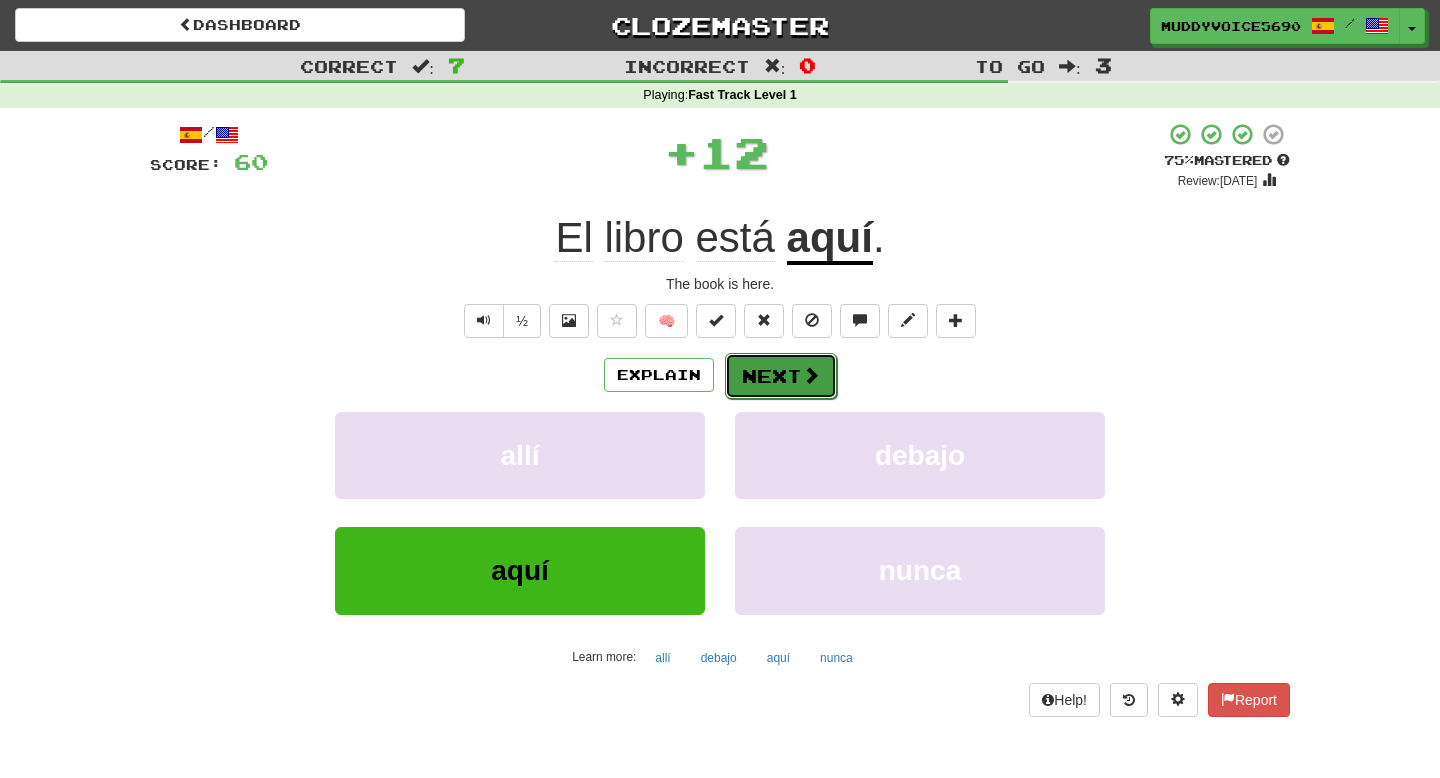 click on "Next" at bounding box center [781, 376] 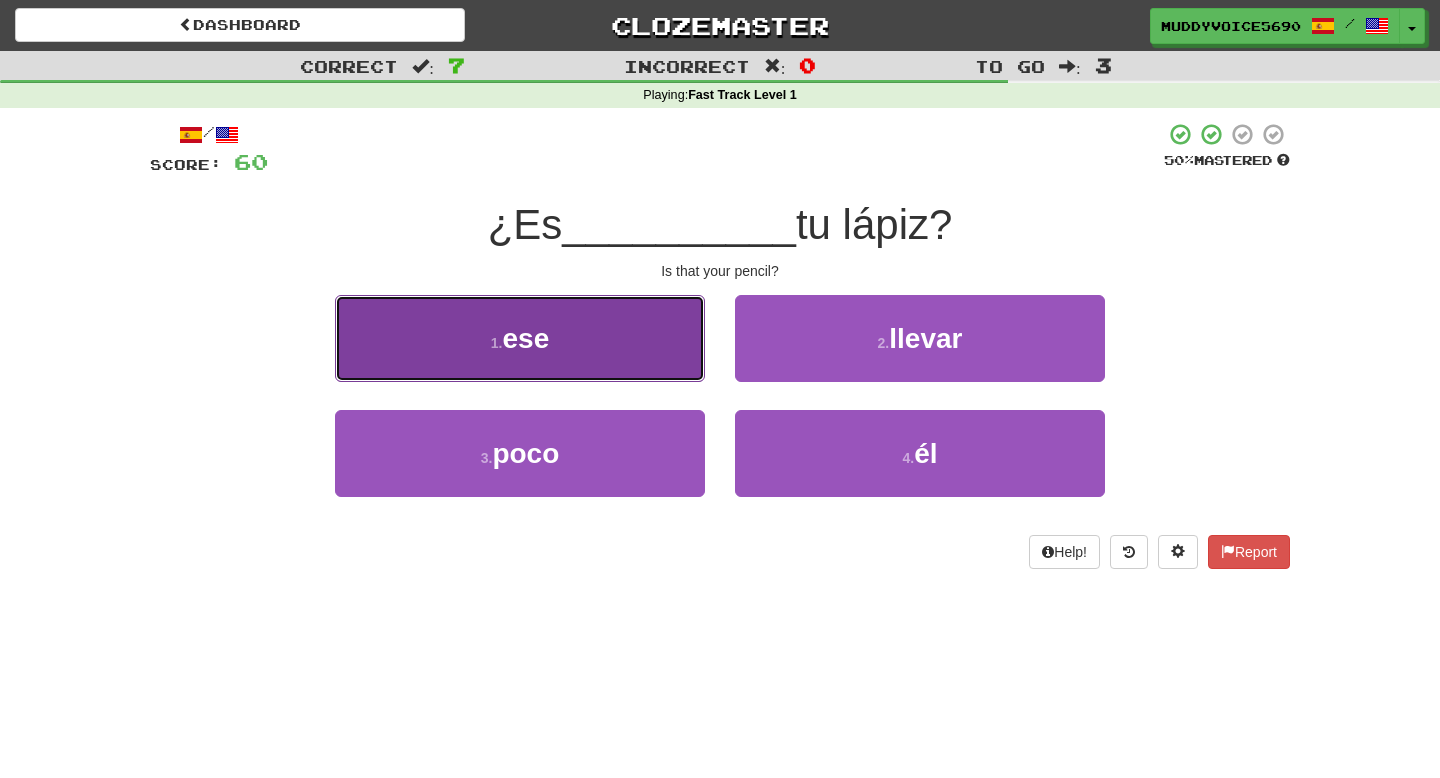 click on "1 .  ese" at bounding box center (520, 338) 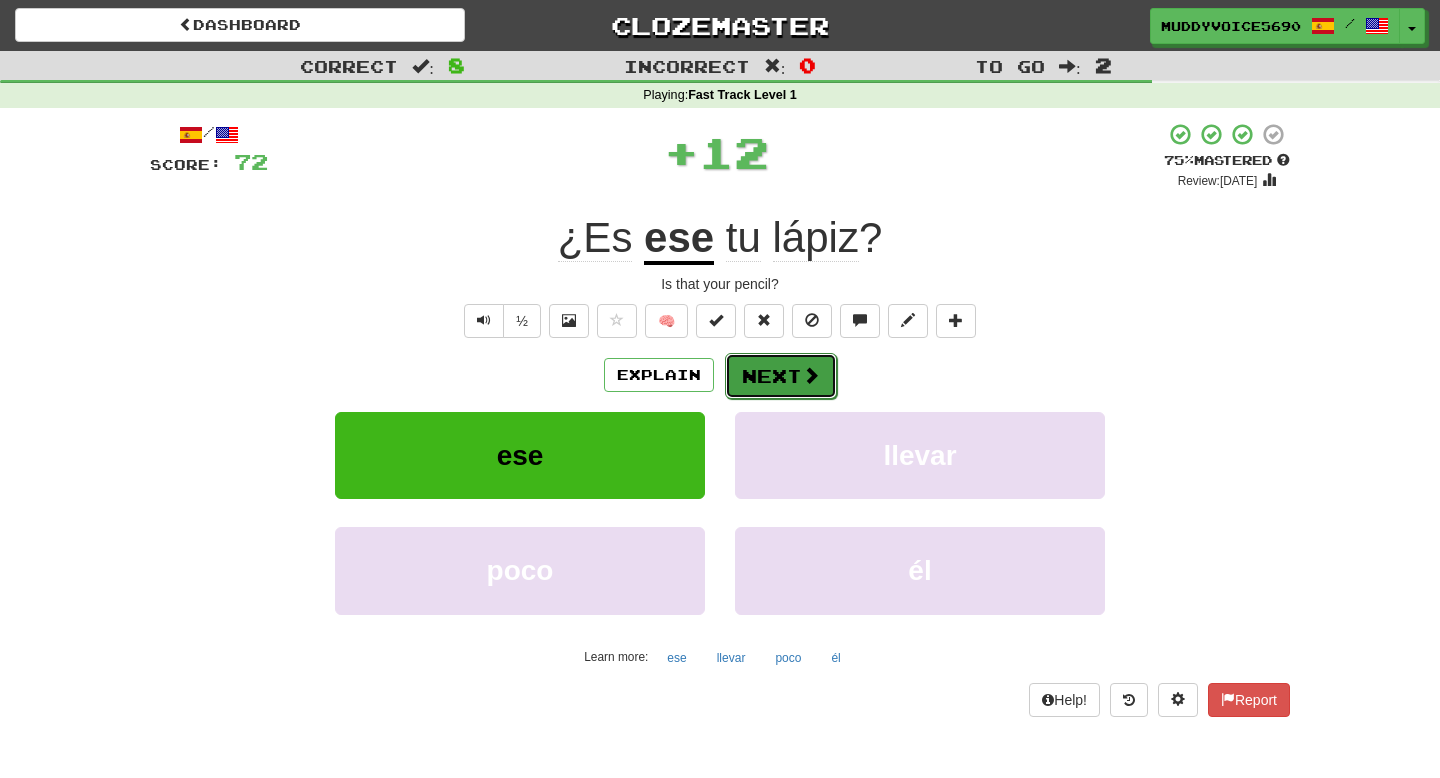 click on "Next" at bounding box center [781, 376] 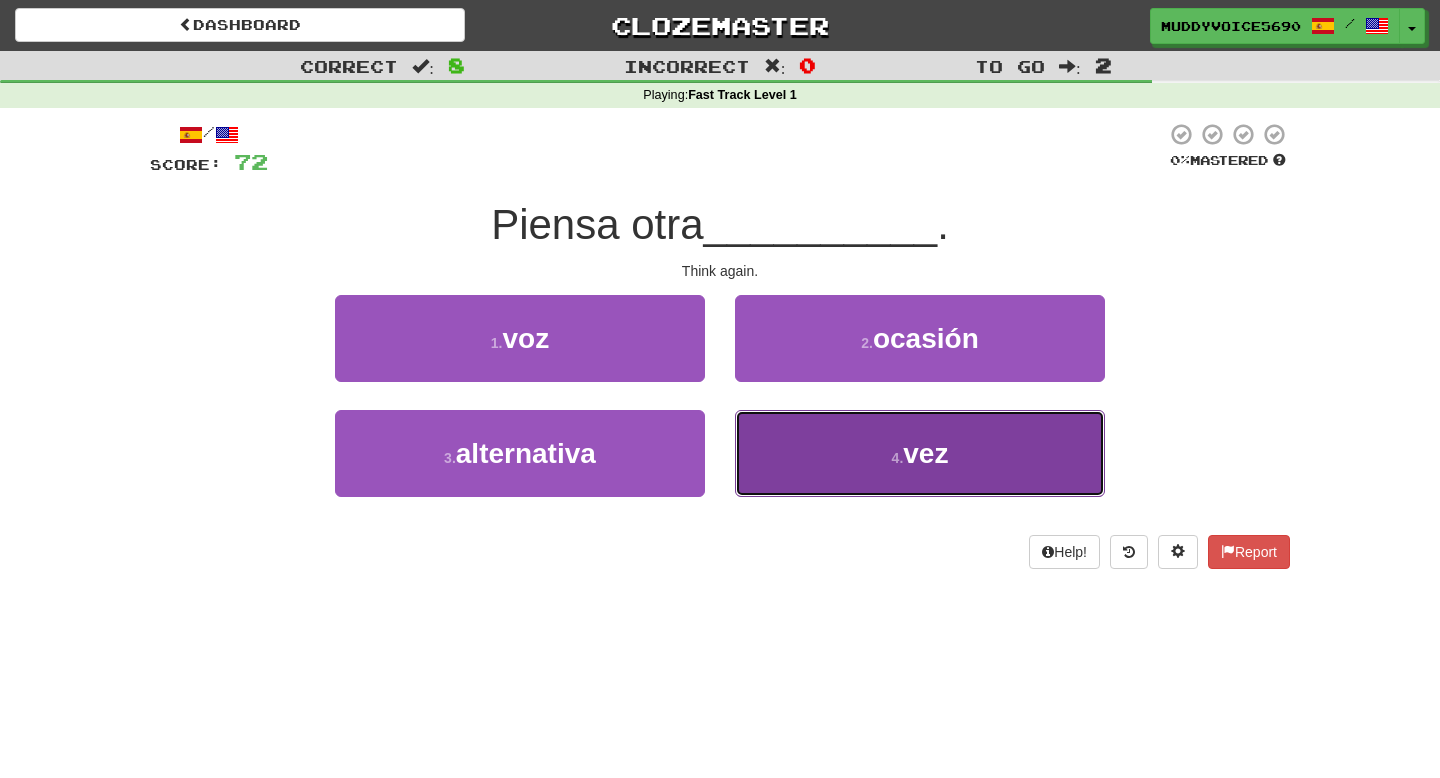 click on "4 .  vez" at bounding box center [920, 453] 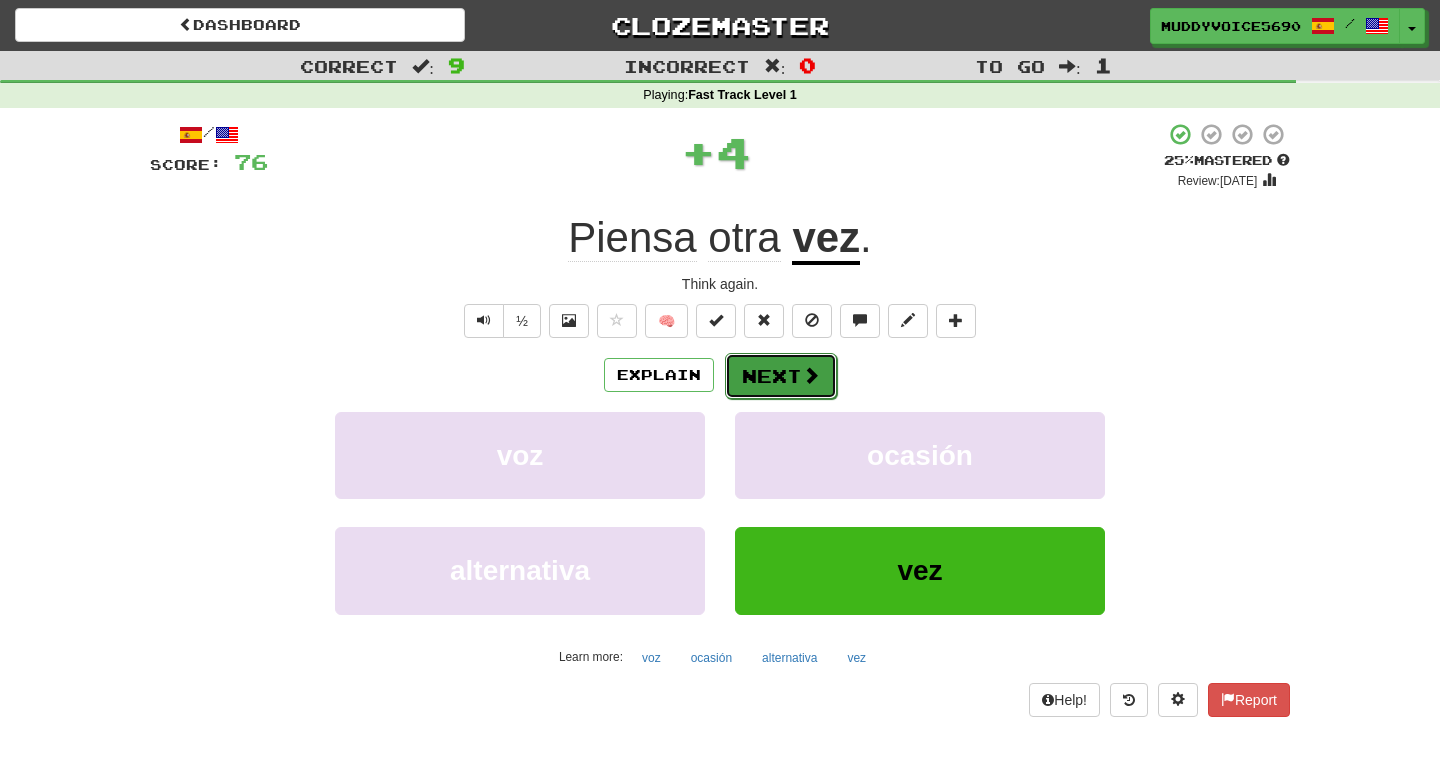 click on "Next" at bounding box center [781, 376] 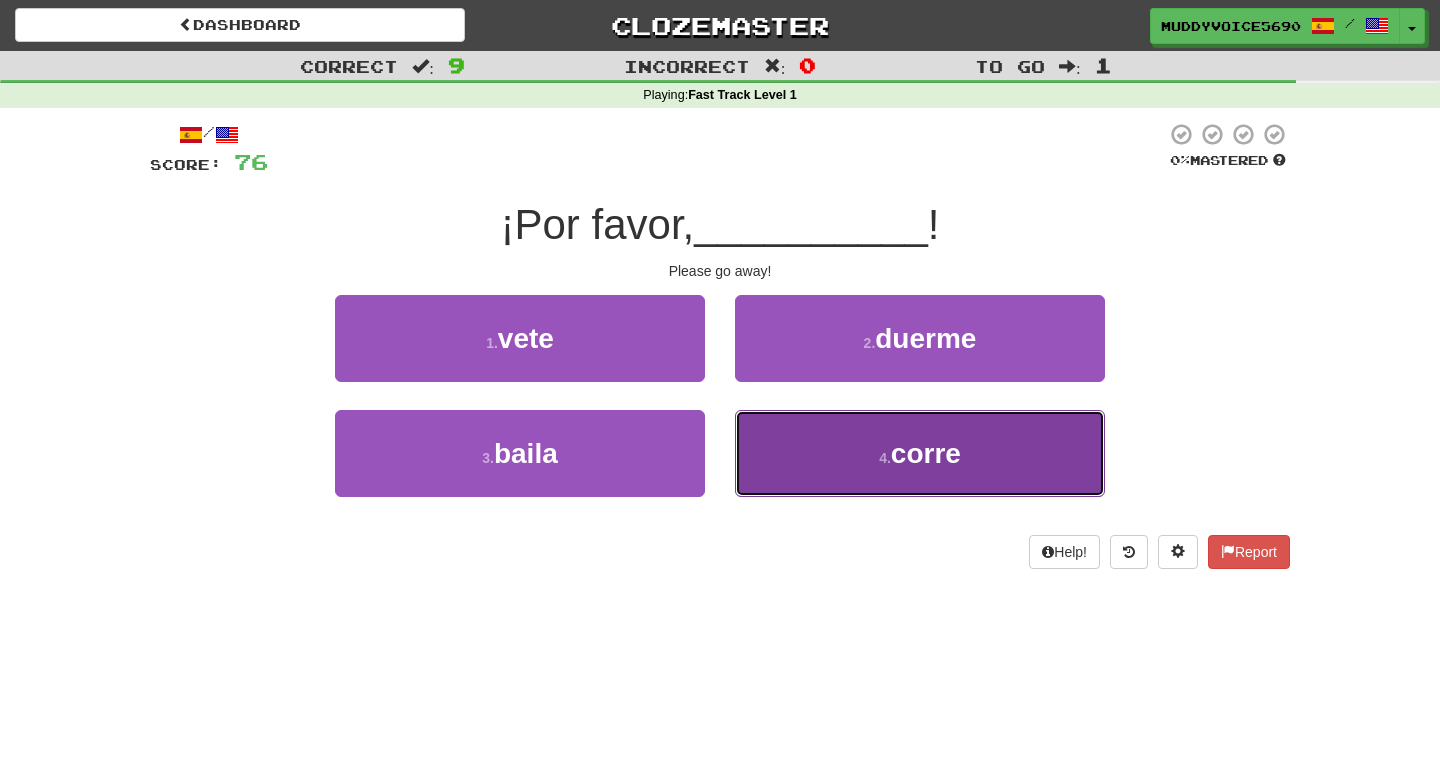 click on "4 .  corre" at bounding box center (920, 453) 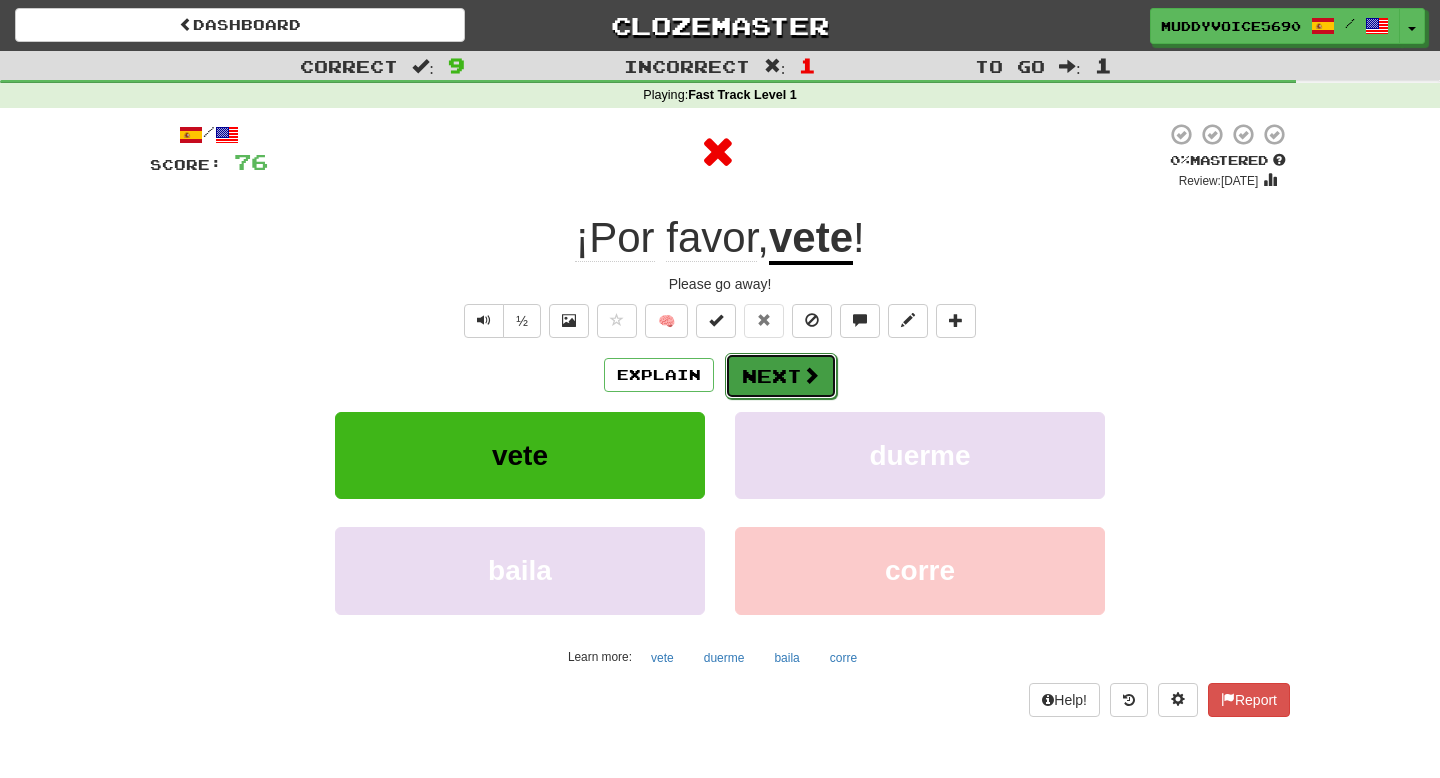 click on "Next" at bounding box center (781, 376) 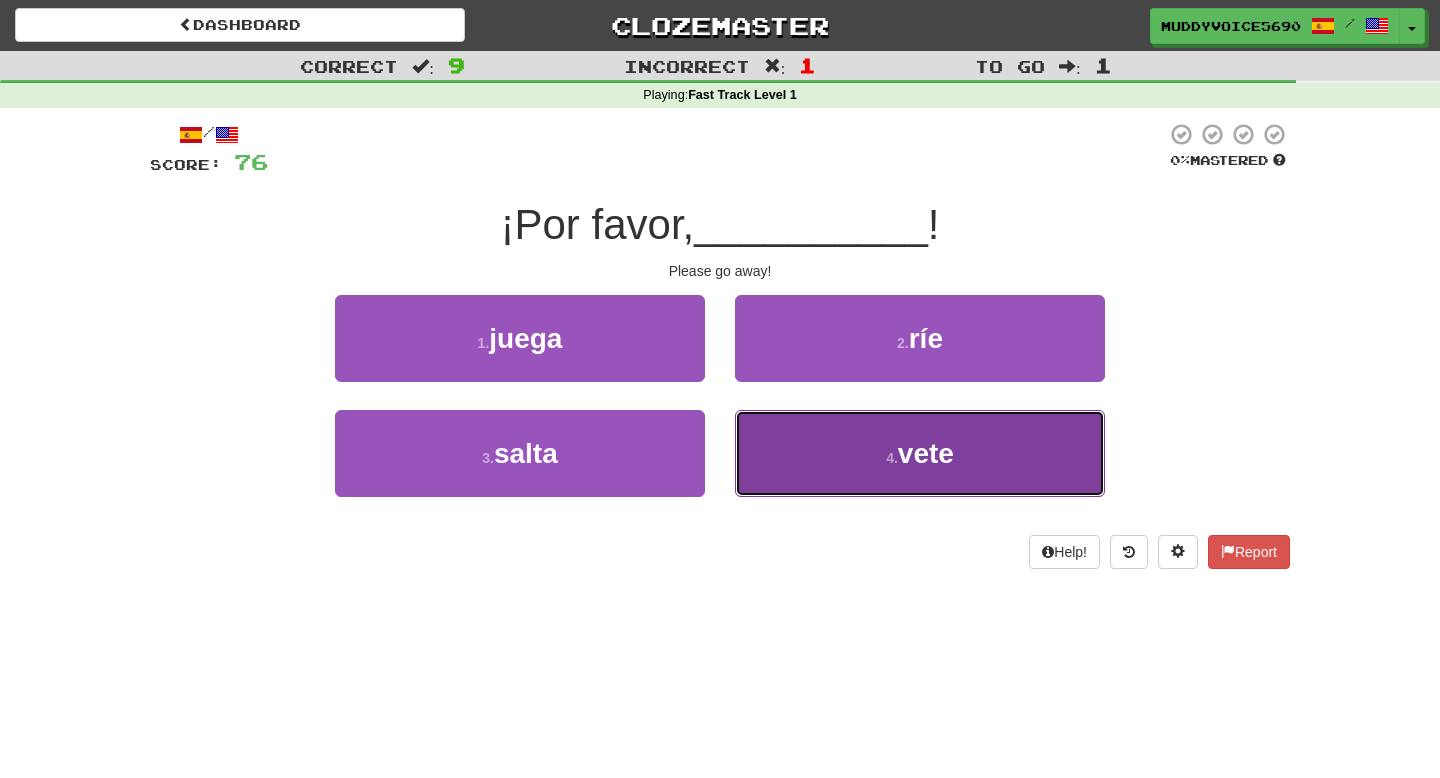 click on "4 .  vete" at bounding box center [920, 453] 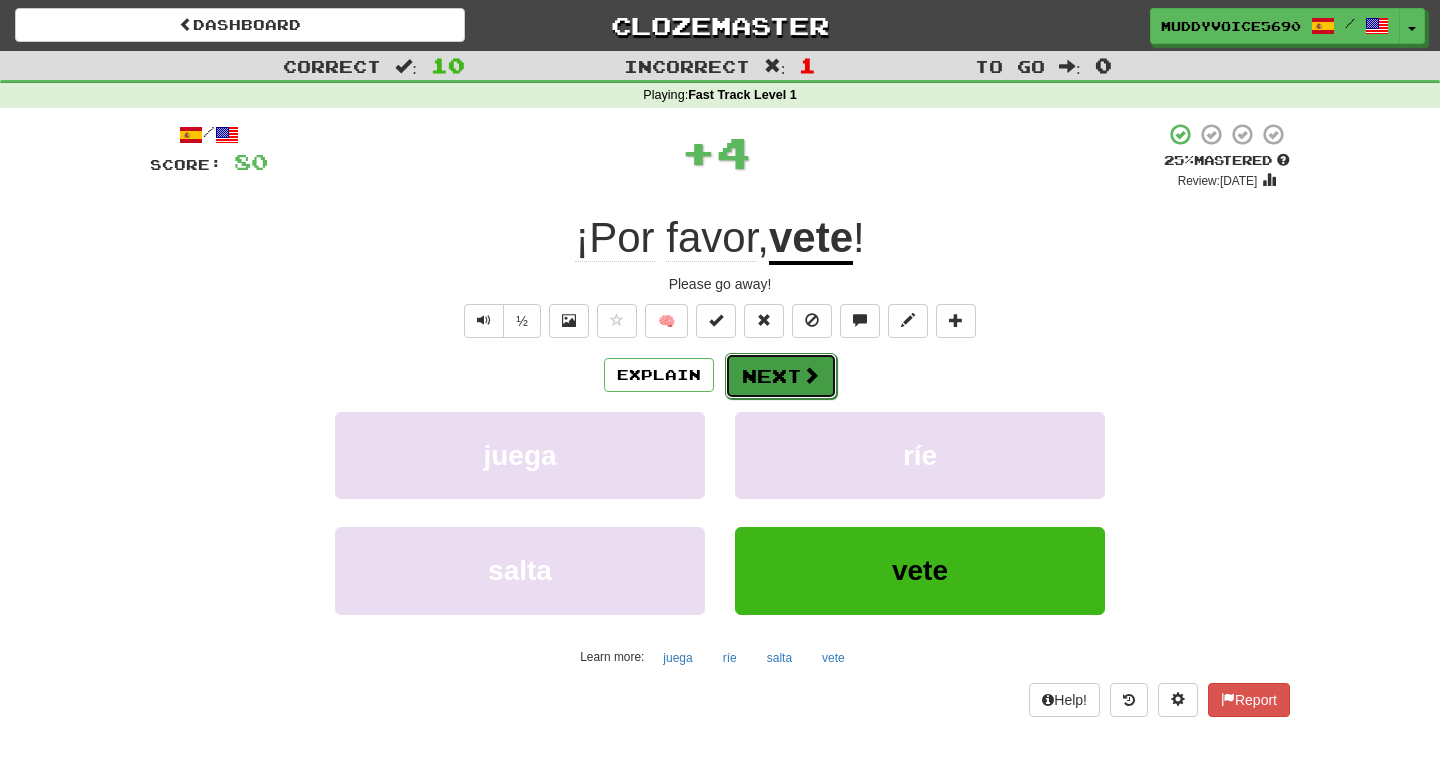 click on "Next" at bounding box center (781, 376) 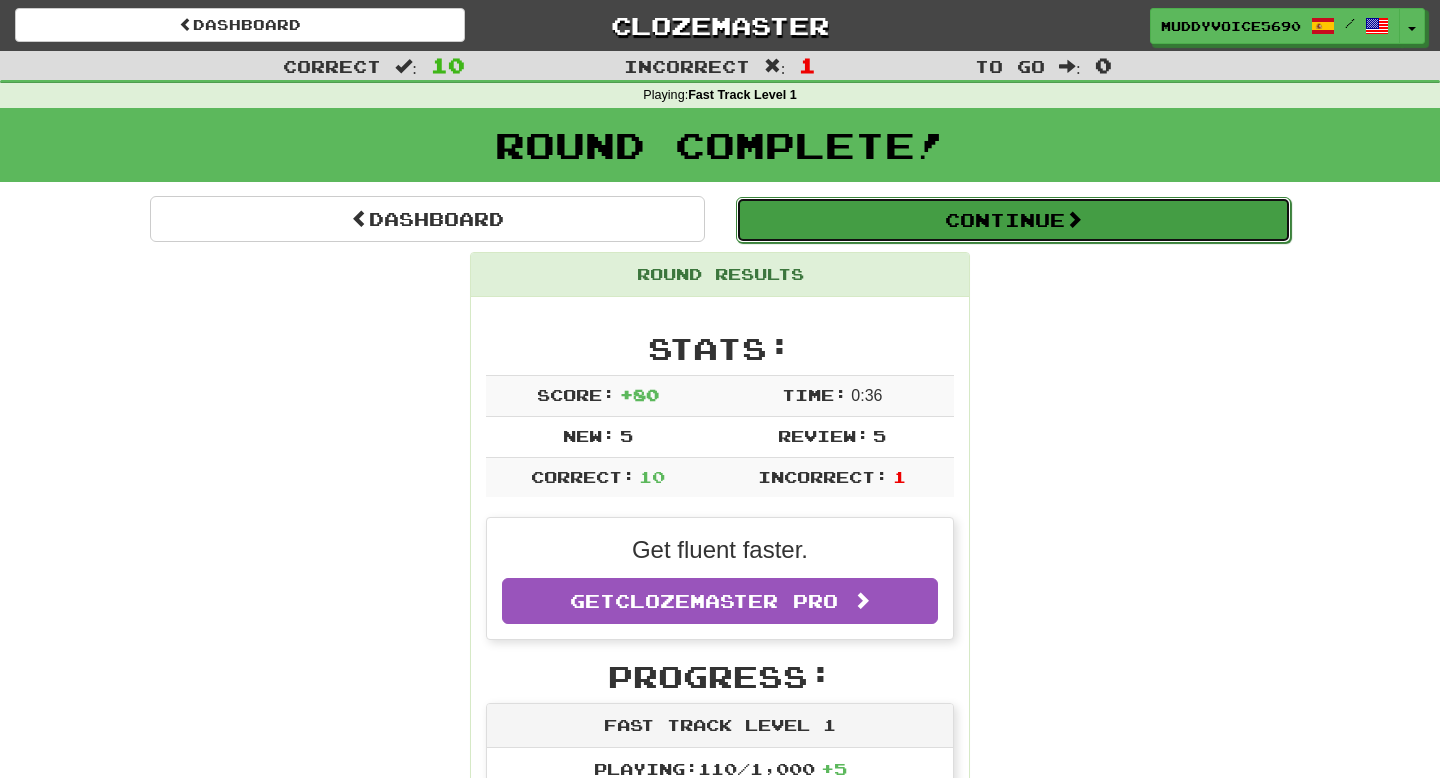 click on "Continue" at bounding box center [1013, 220] 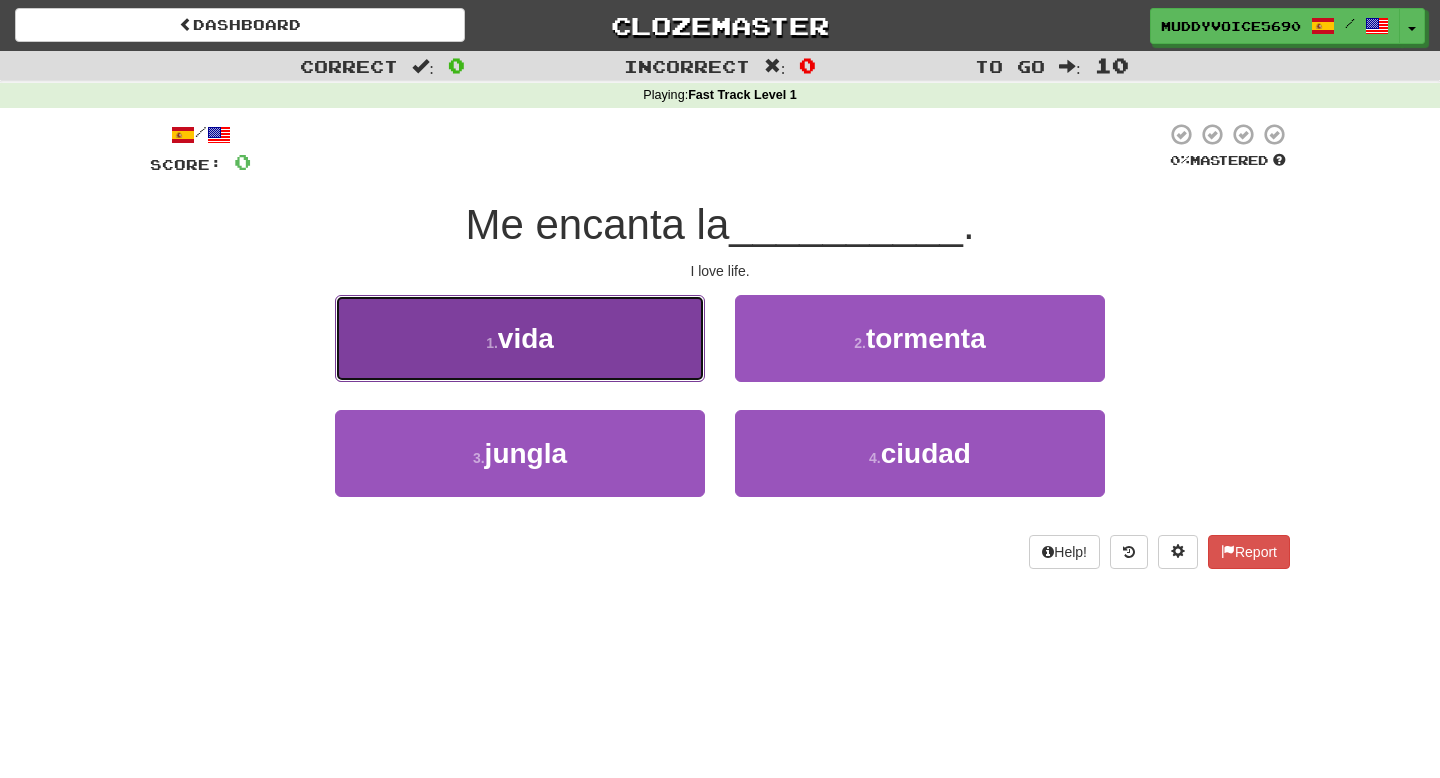 click on "1 .  vida" at bounding box center (520, 338) 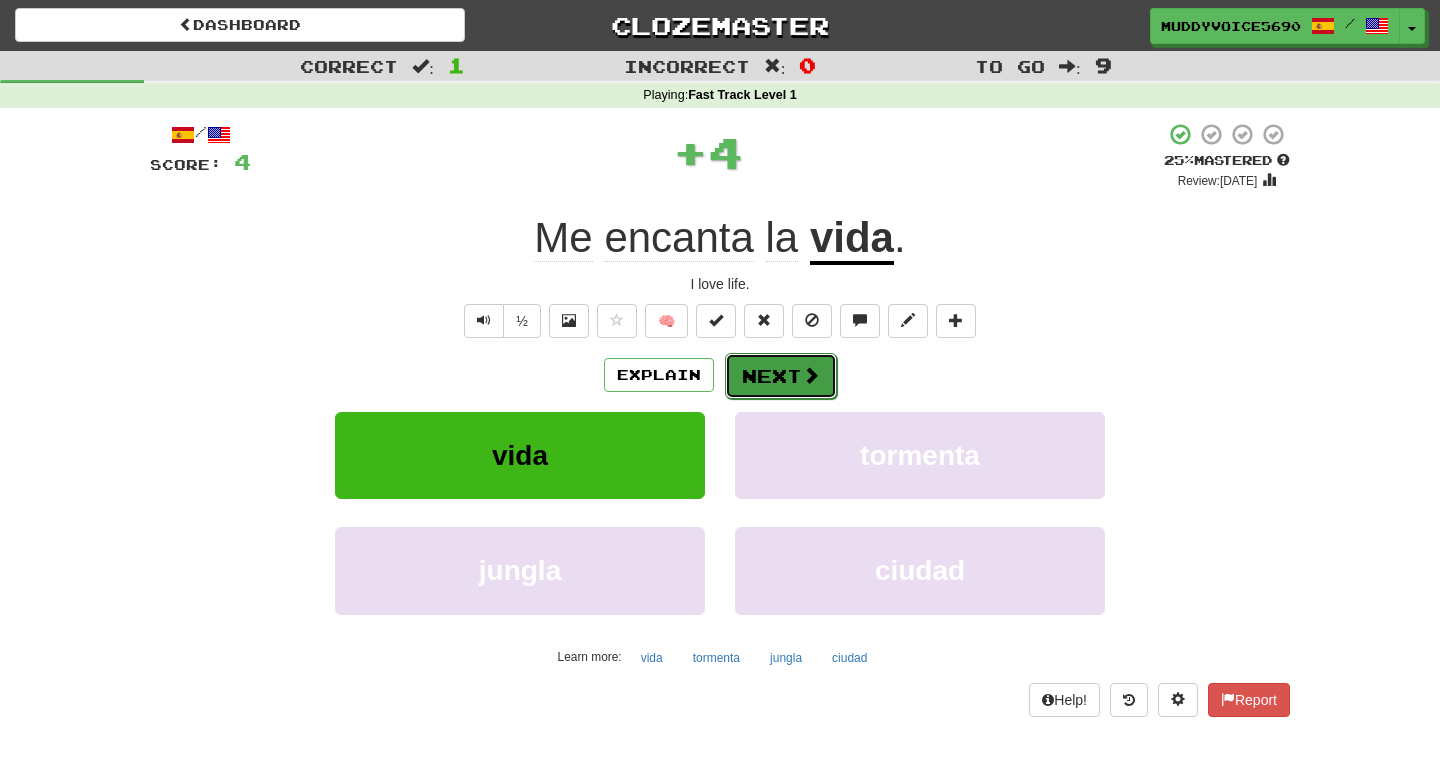 click on "Next" at bounding box center (781, 376) 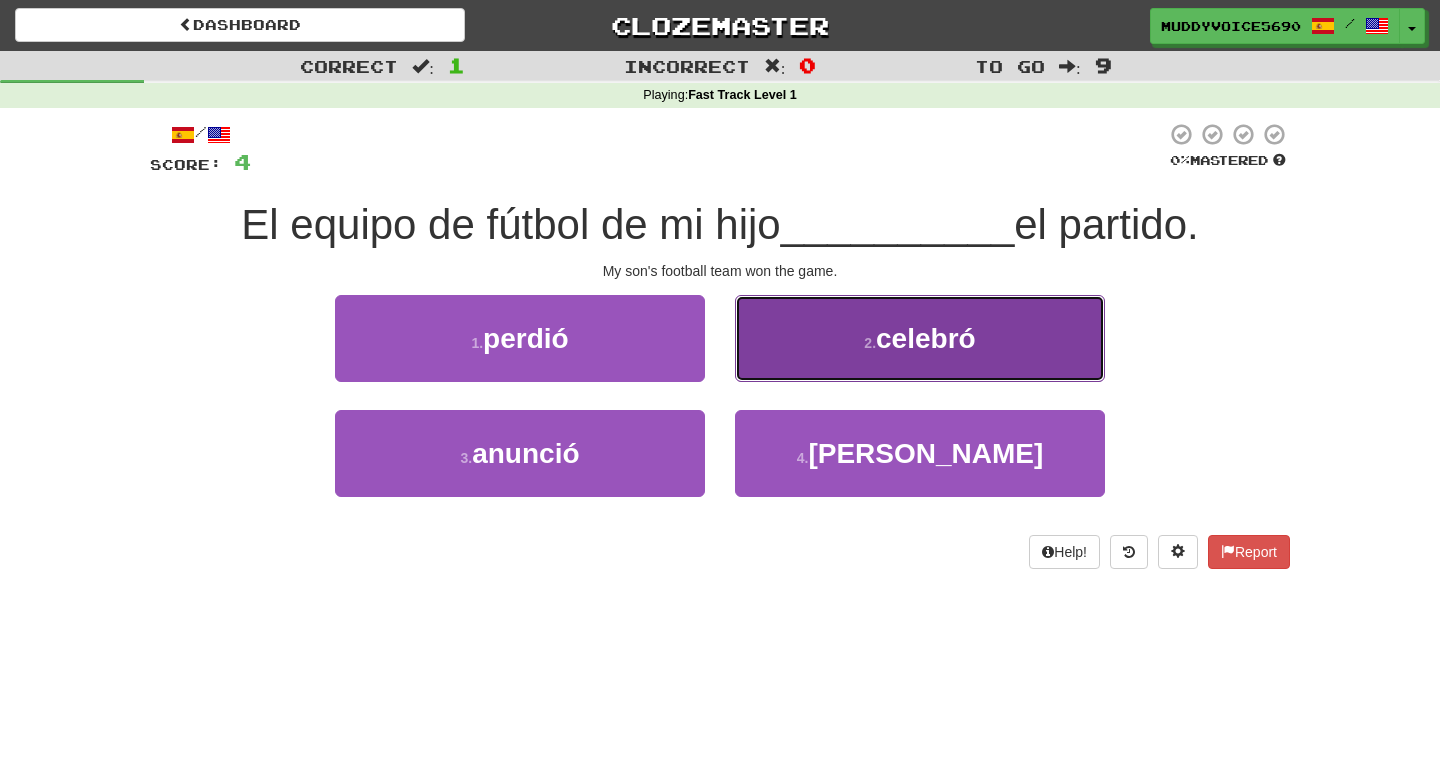 click on "2 .  celebró" at bounding box center [920, 338] 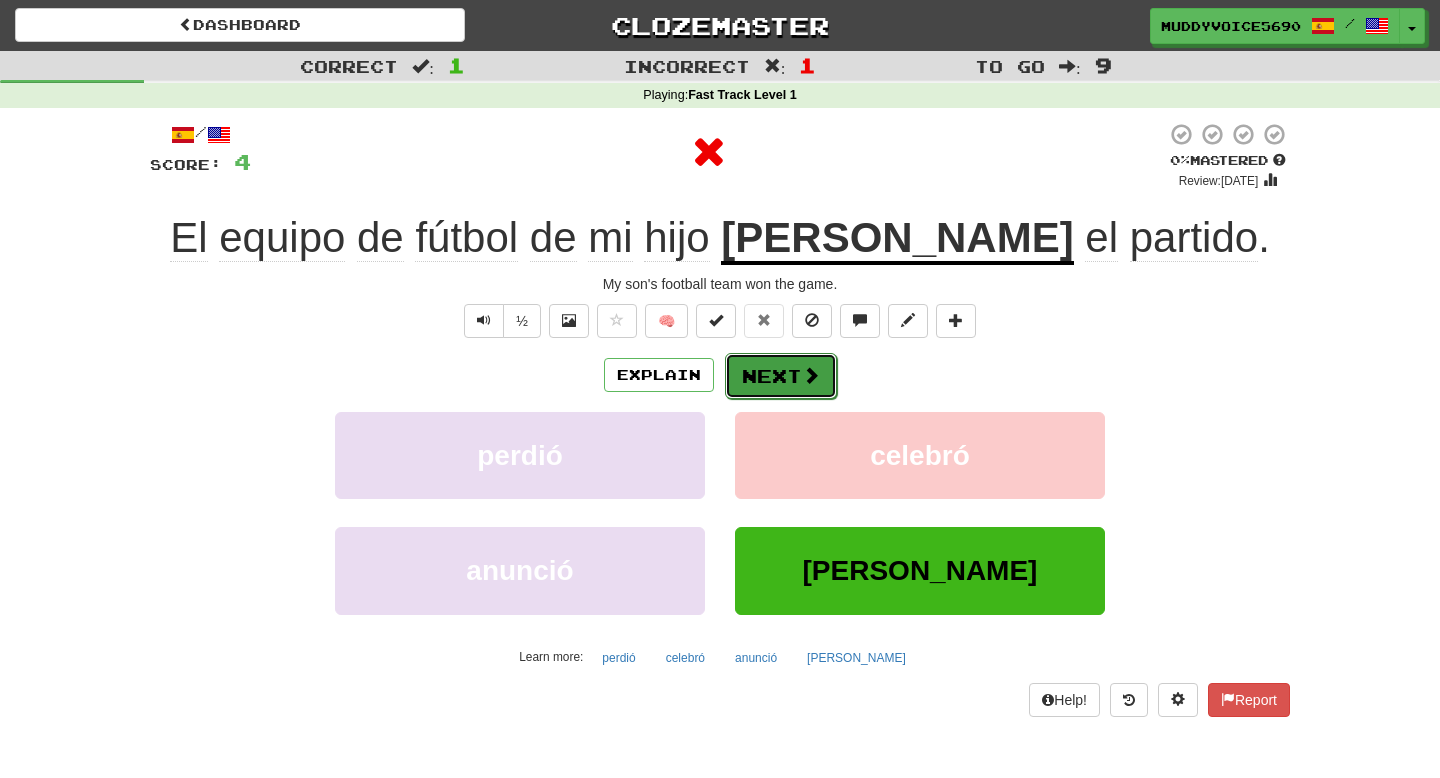 click on "Next" at bounding box center [781, 376] 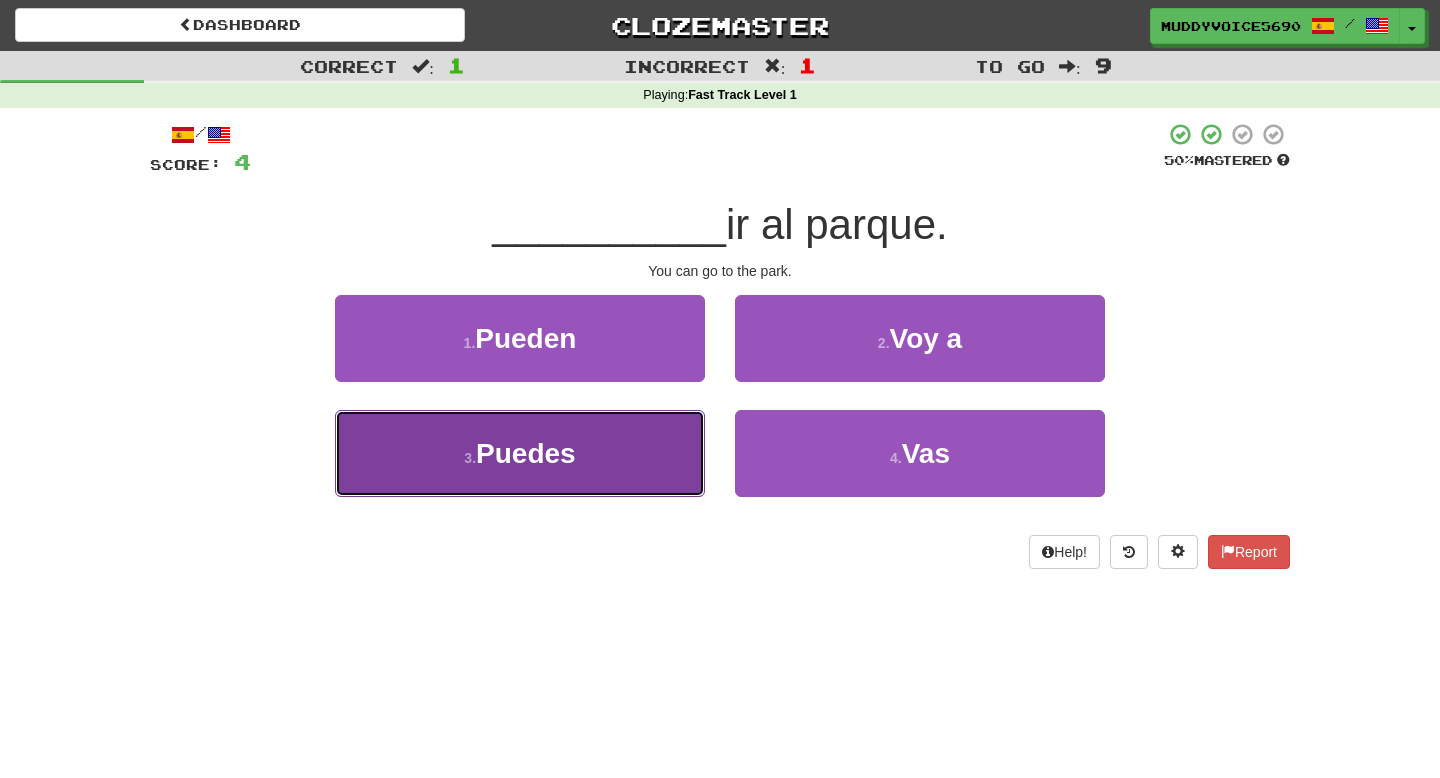 click on "3 .  Puedes" at bounding box center (520, 453) 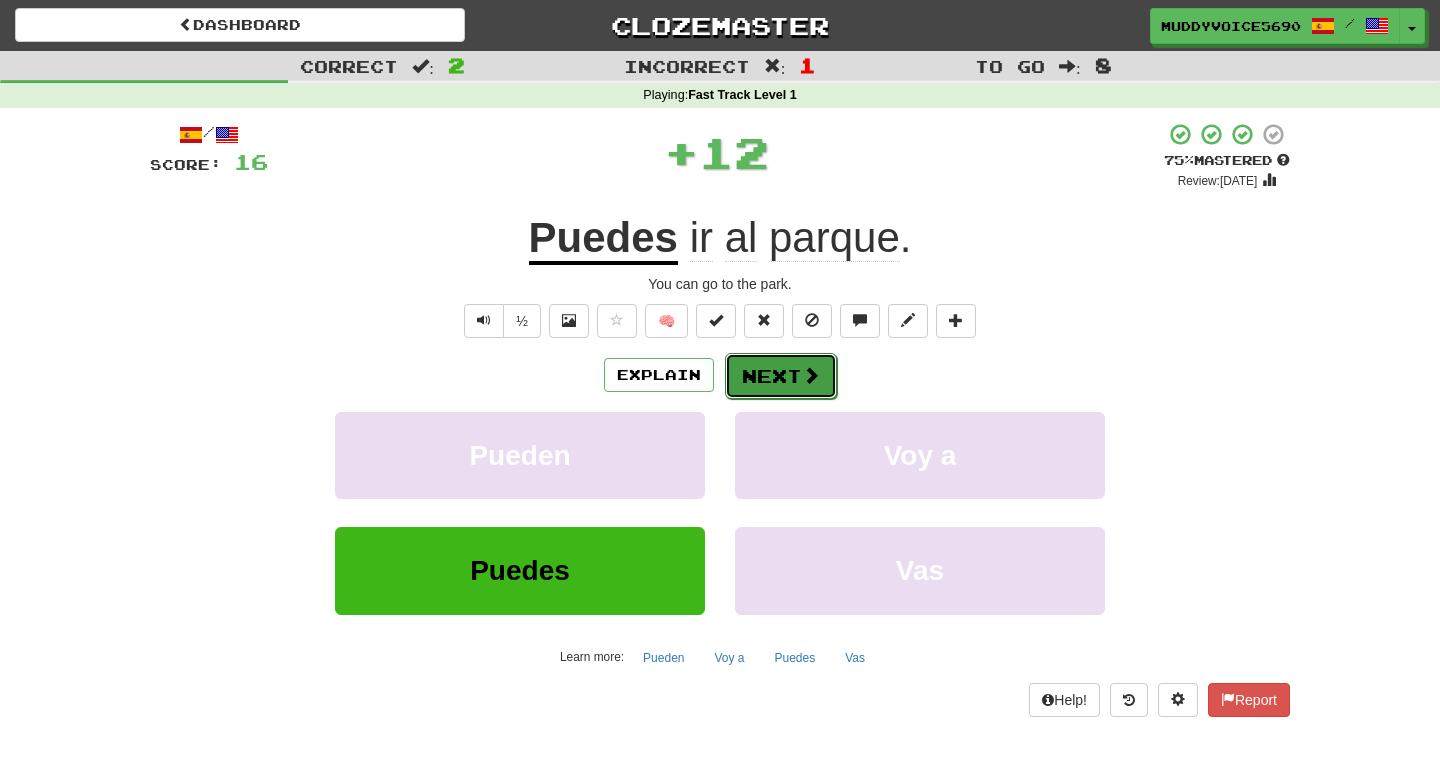 click on "Next" at bounding box center (781, 376) 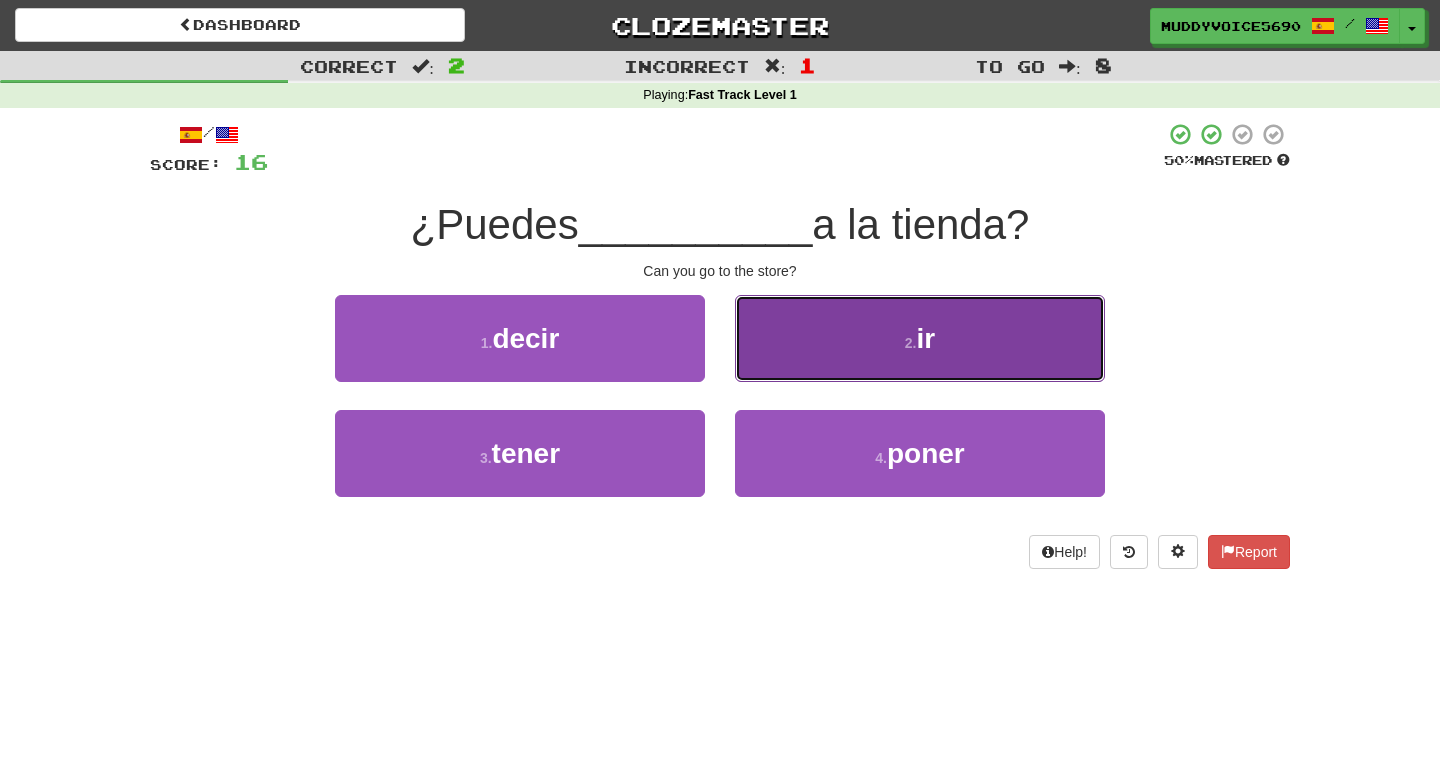 click on "2 .  ir" at bounding box center (920, 338) 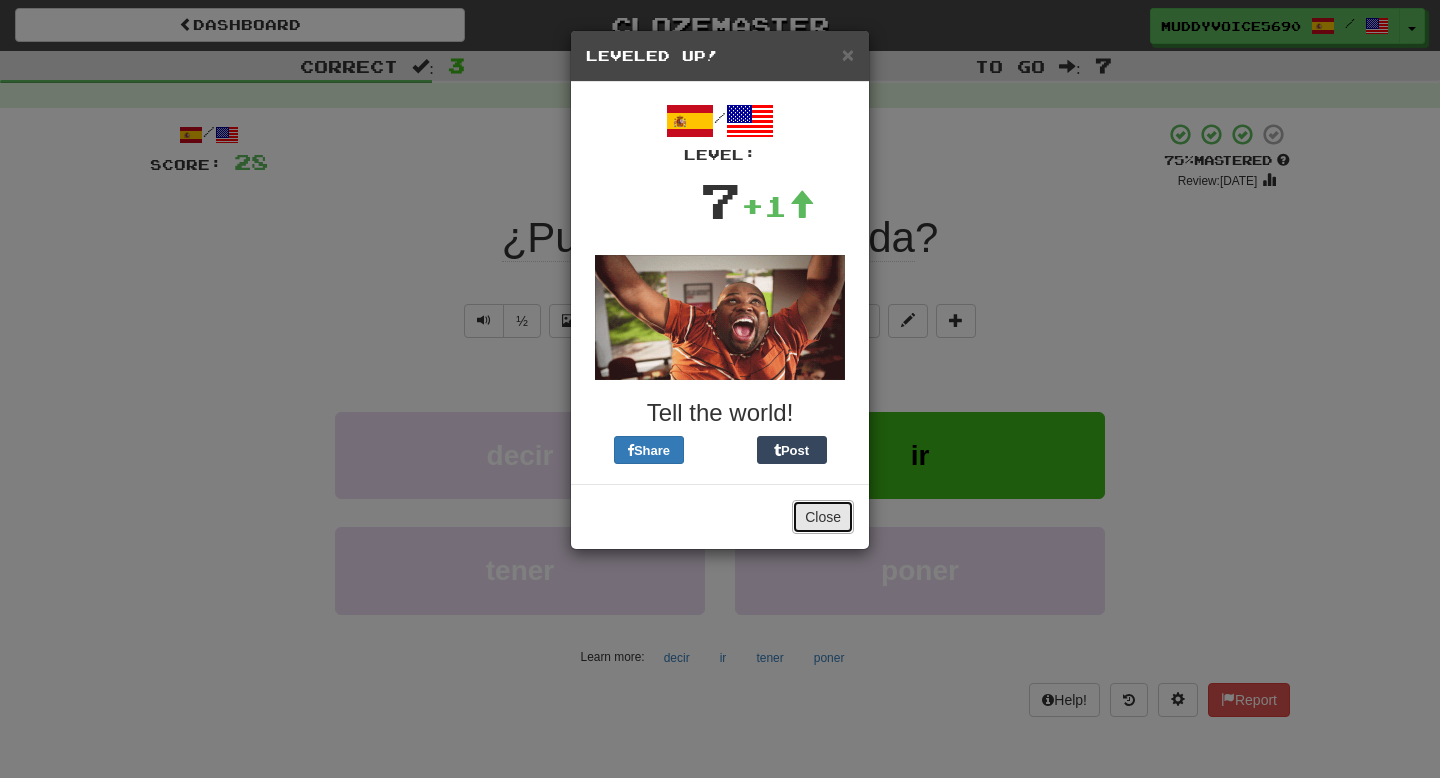 click on "Close" at bounding box center (823, 517) 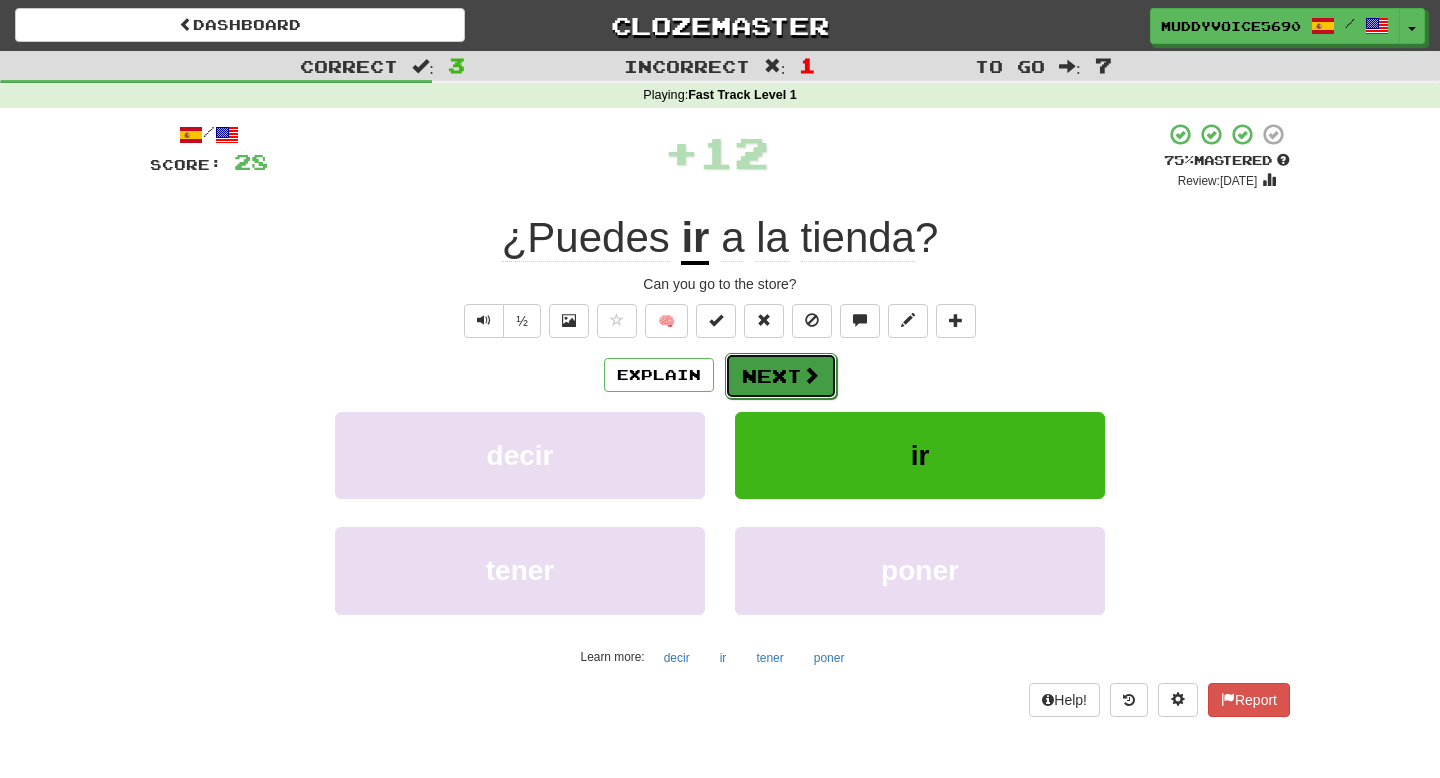 click on "Next" at bounding box center (781, 376) 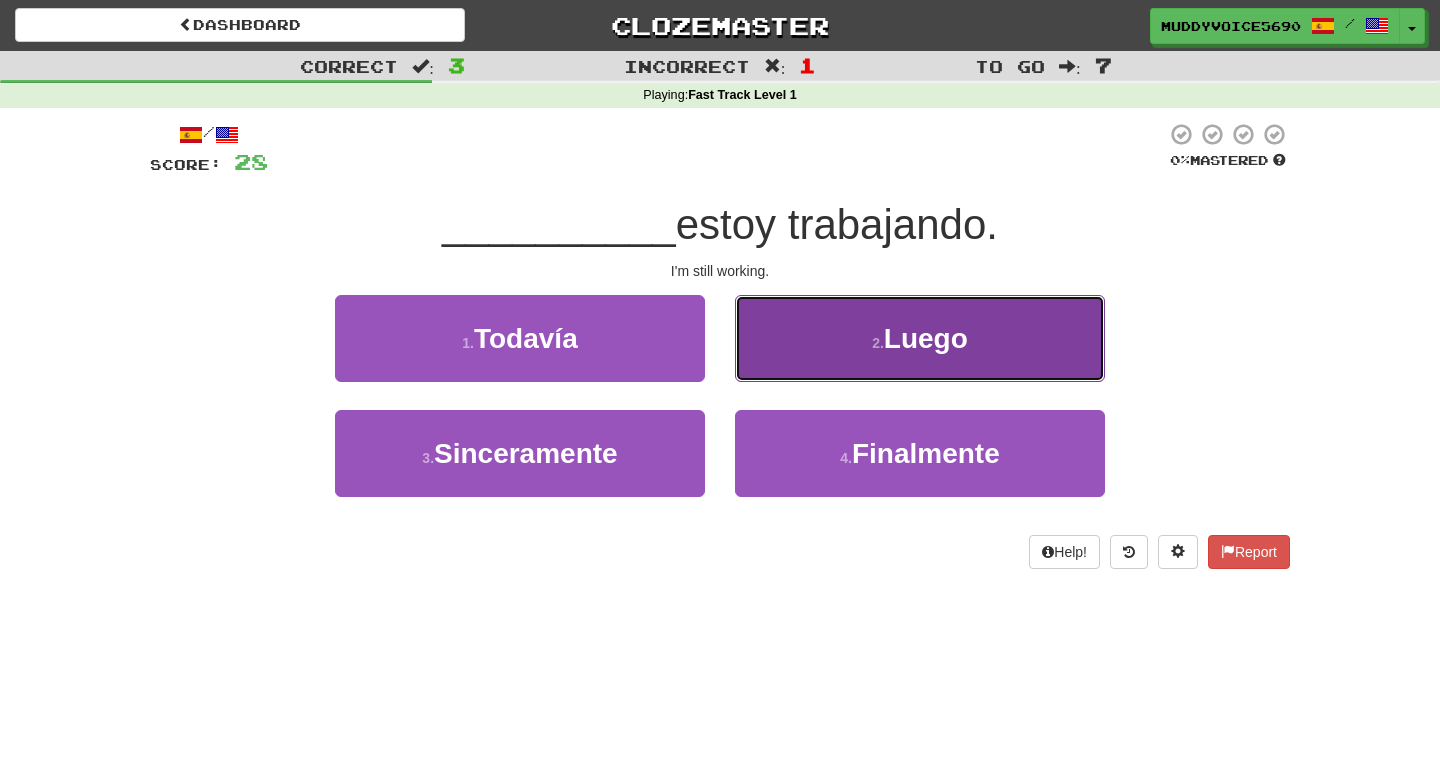click on "2 .  Luego" at bounding box center [920, 338] 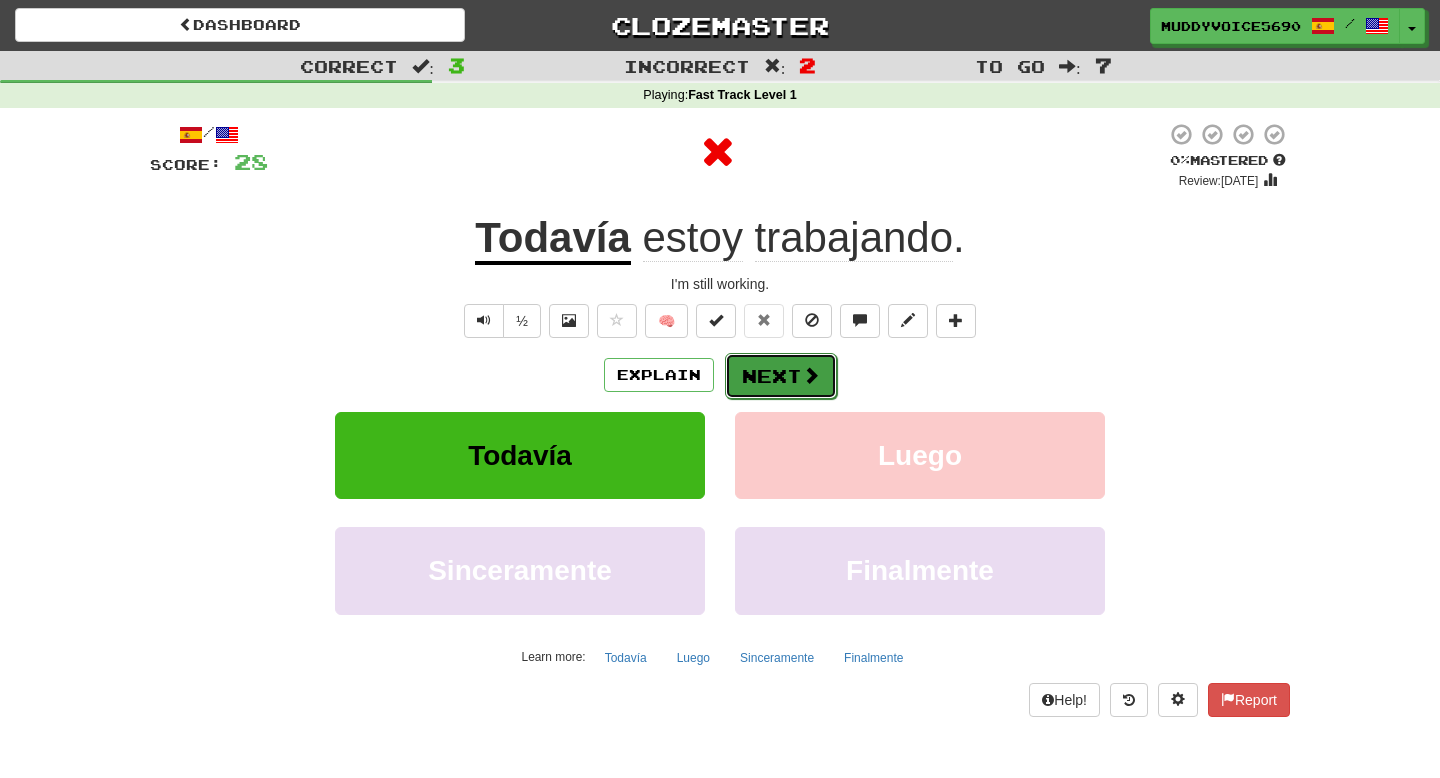 click on "Next" at bounding box center [781, 376] 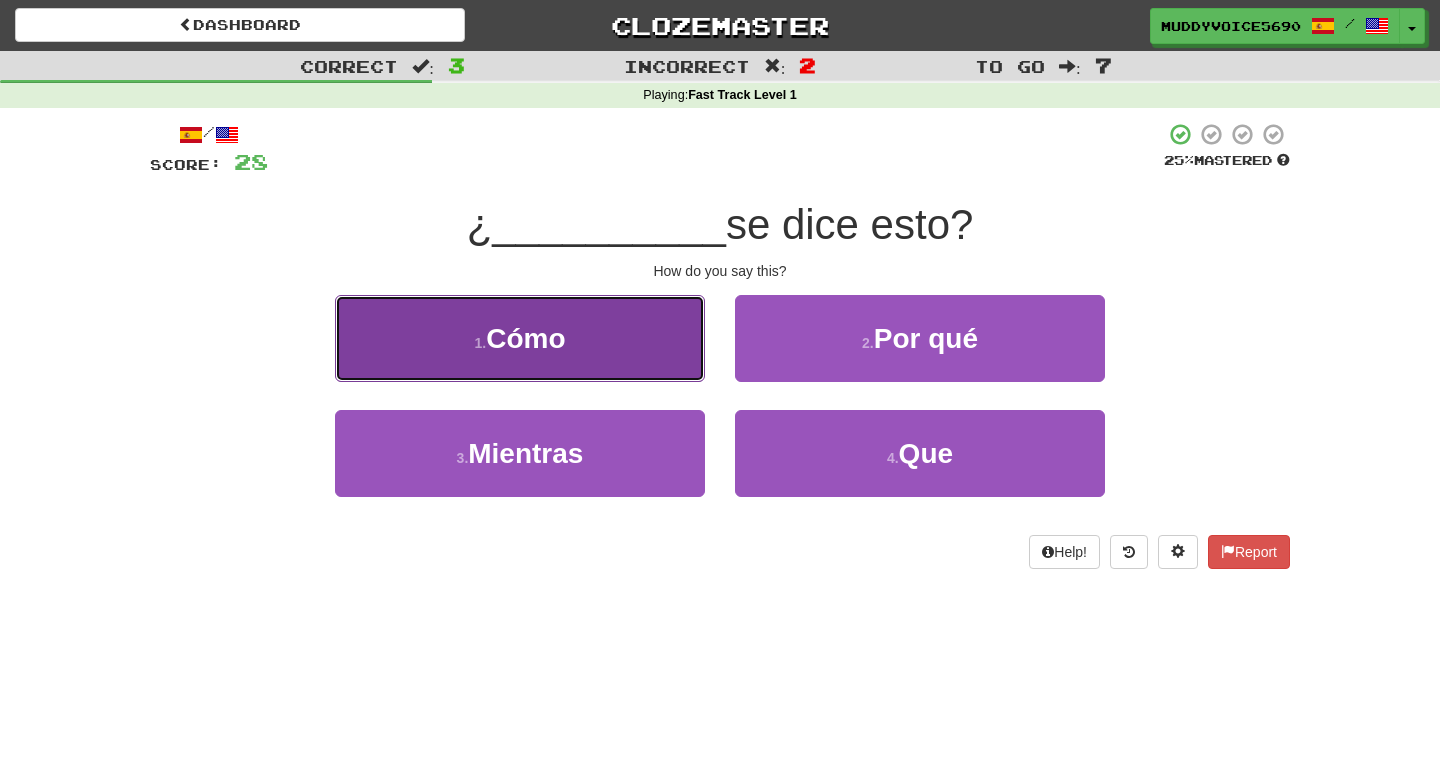 click on "1 .  Cómo" at bounding box center [520, 338] 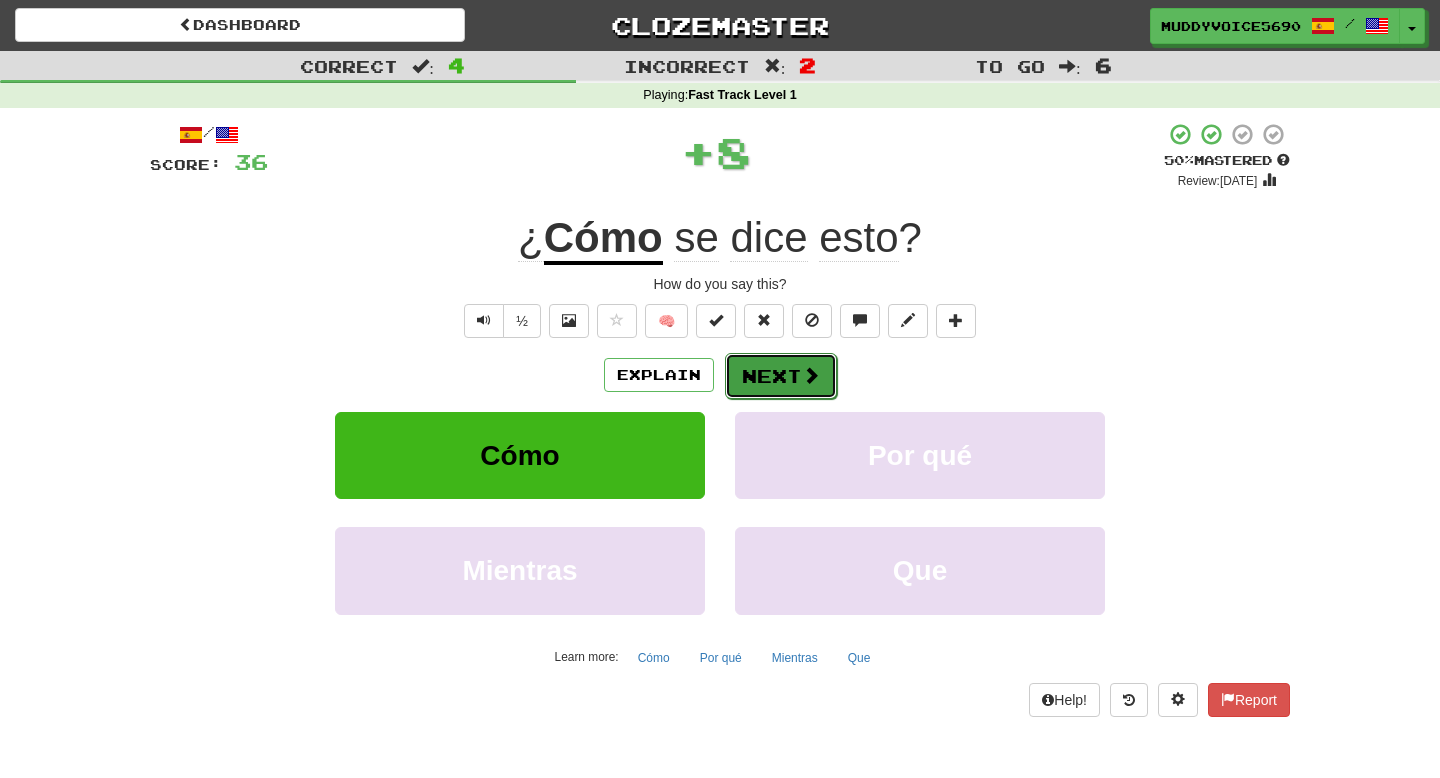 click on "Next" at bounding box center (781, 376) 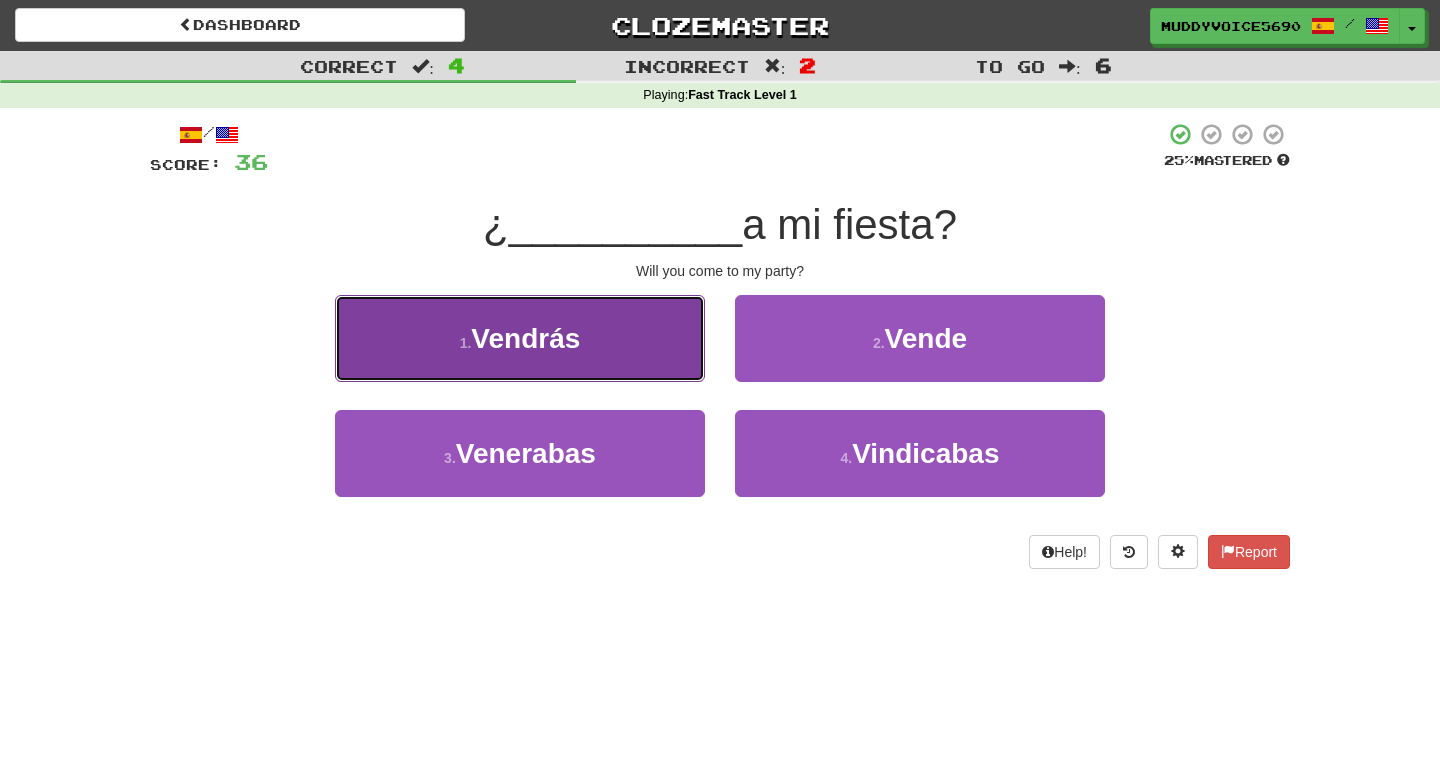 click on "1 .  Vendrás" at bounding box center [520, 338] 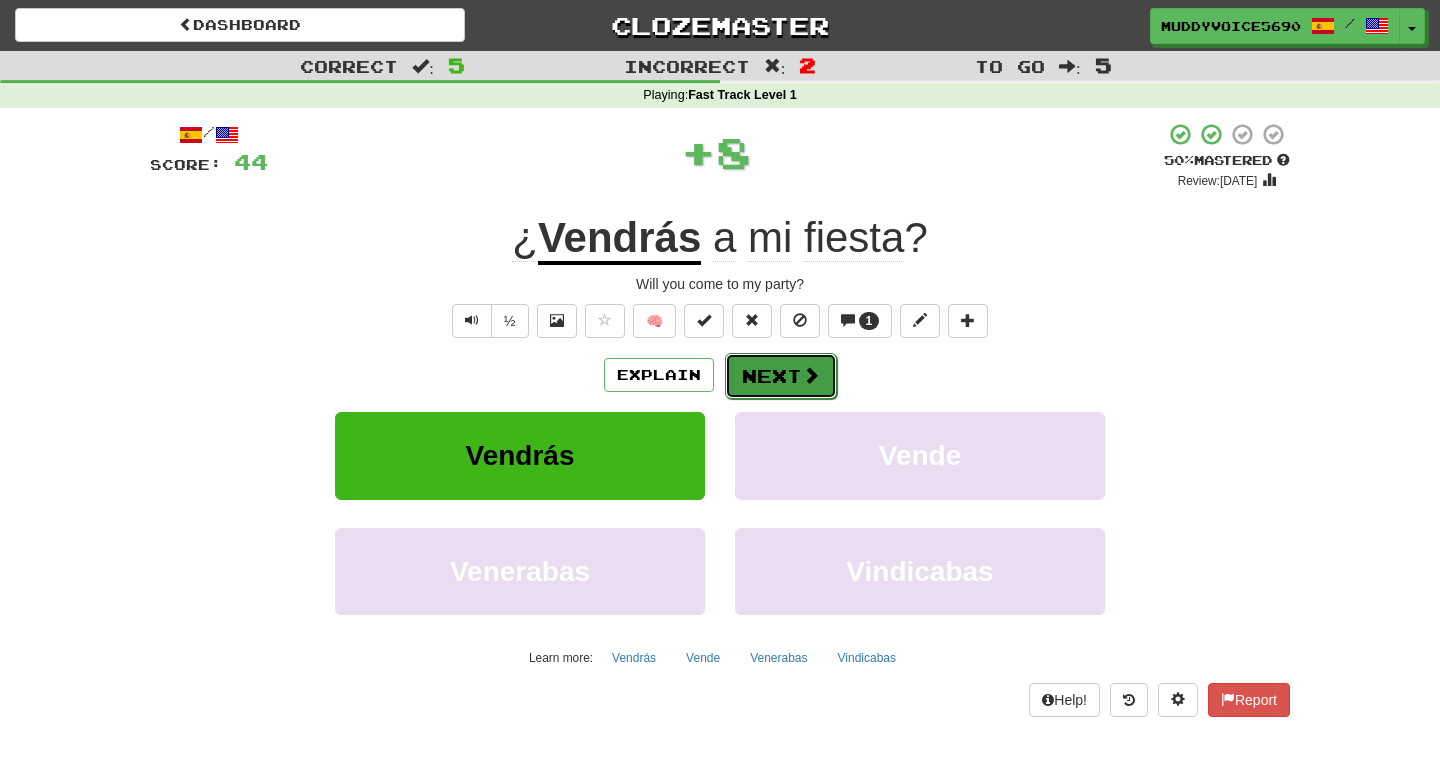 click on "Next" at bounding box center [781, 376] 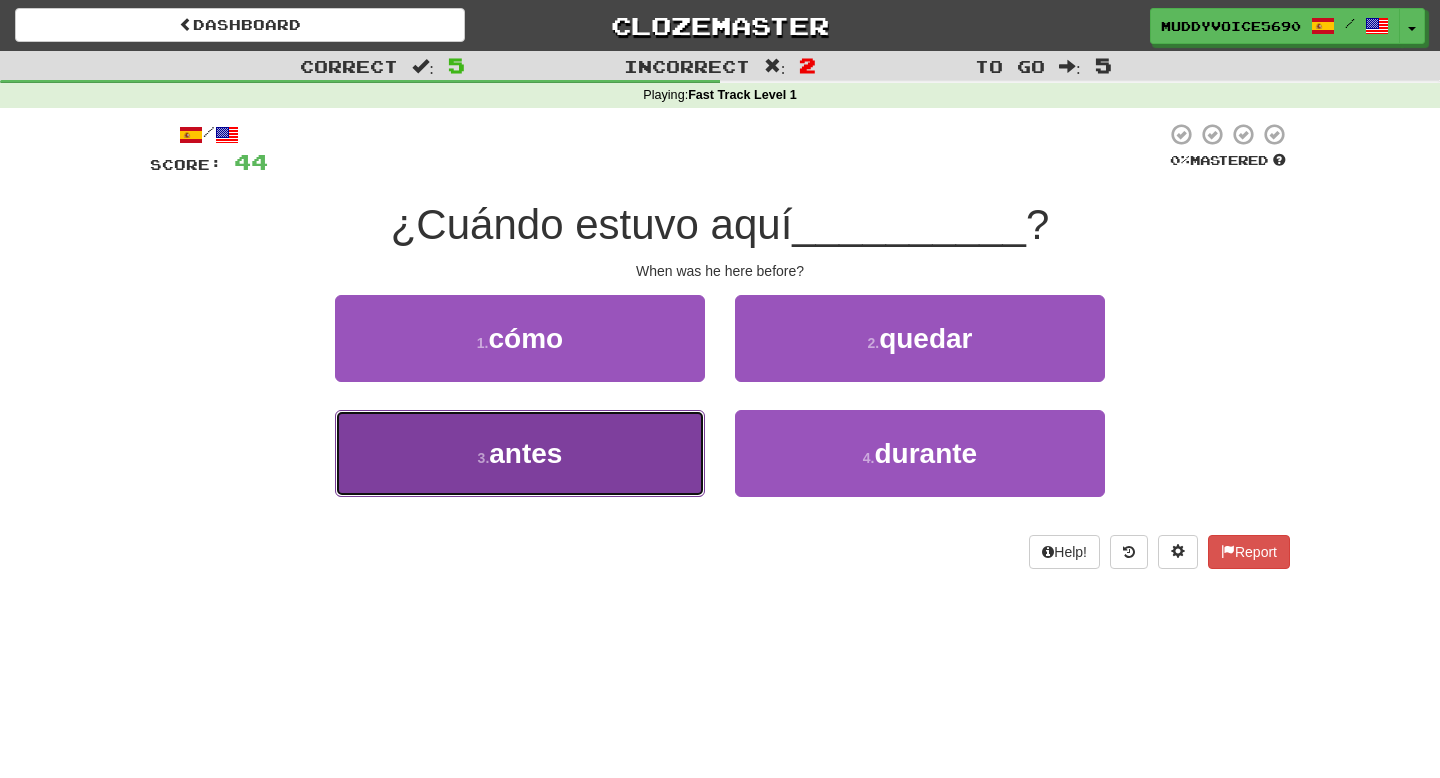 click on "3 .  antes" at bounding box center (520, 453) 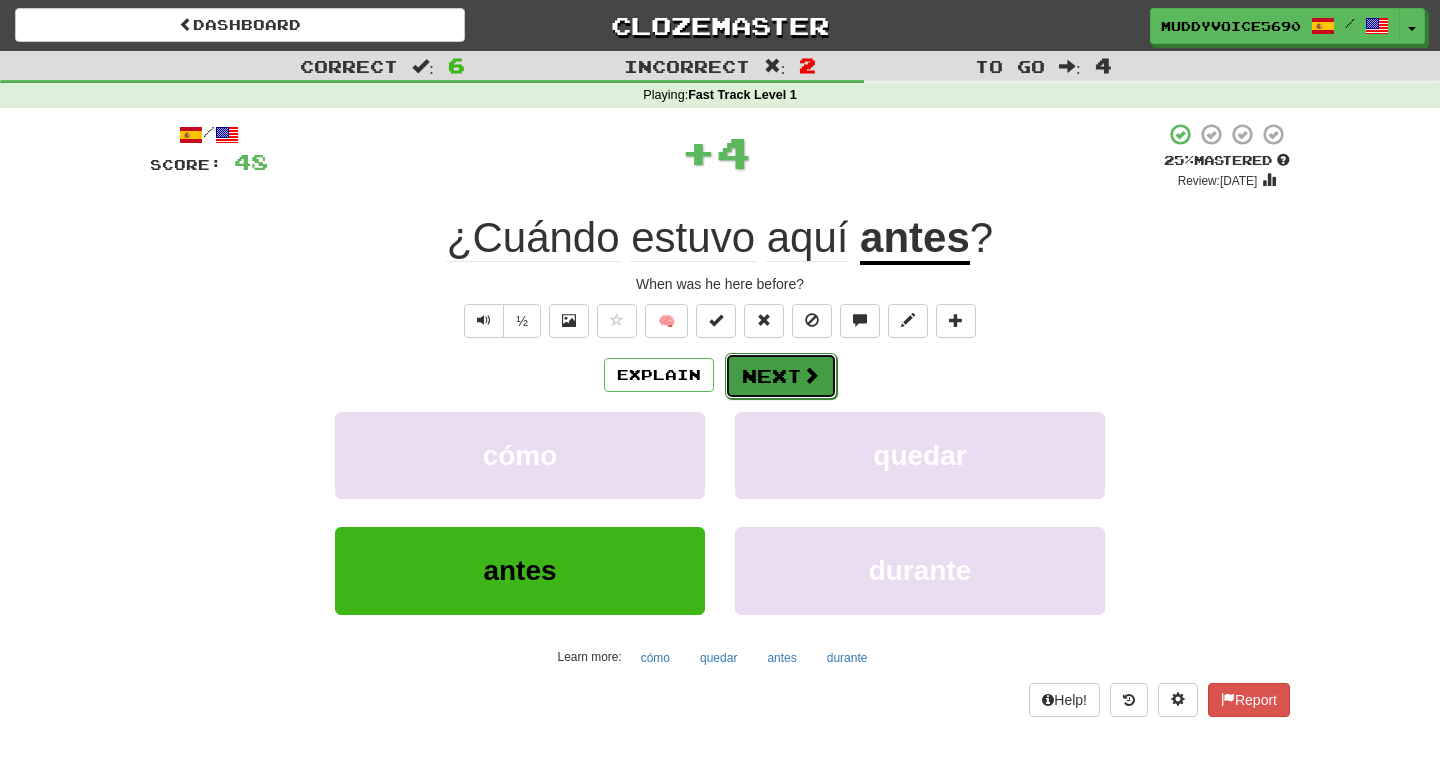 click on "Next" at bounding box center [781, 376] 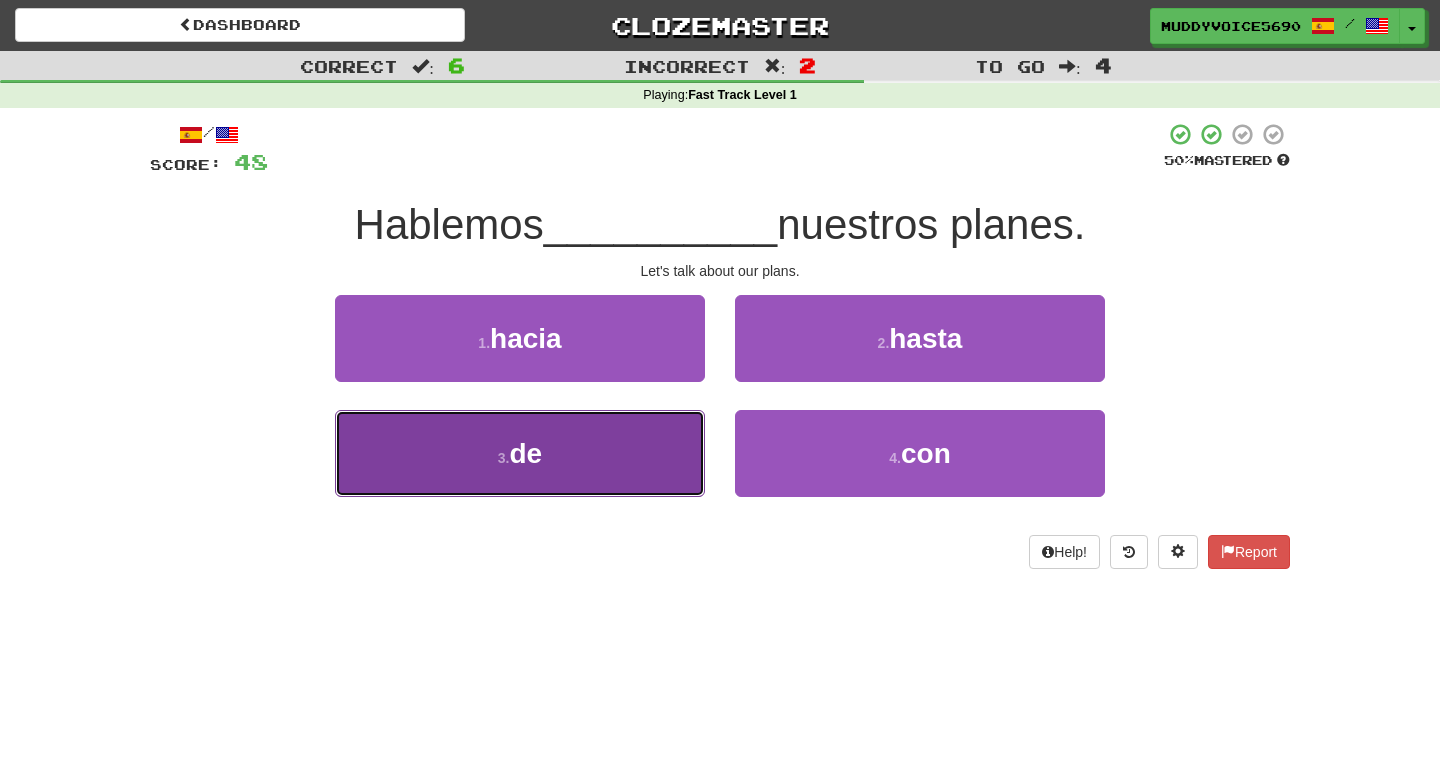 click on "3 .  de" at bounding box center (520, 453) 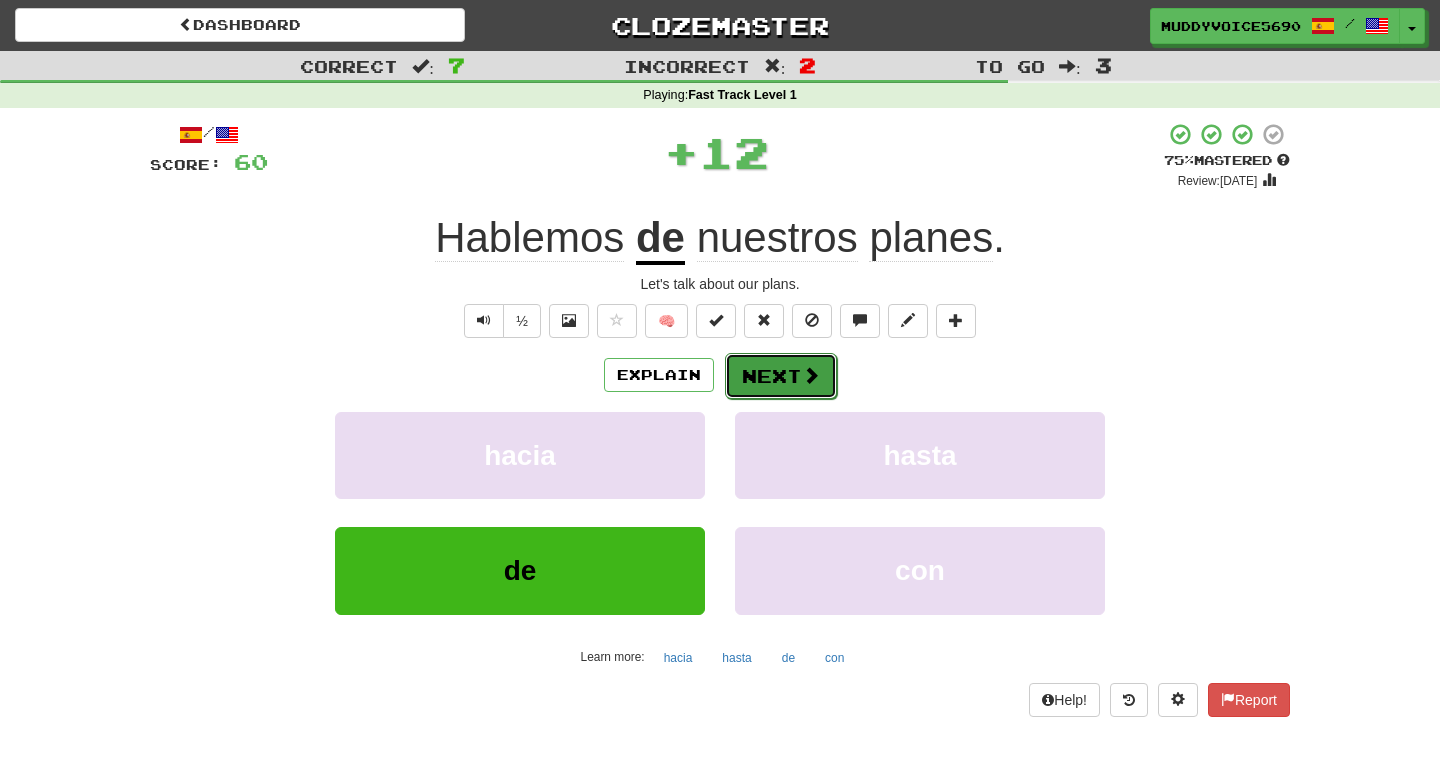 click on "Next" at bounding box center (781, 376) 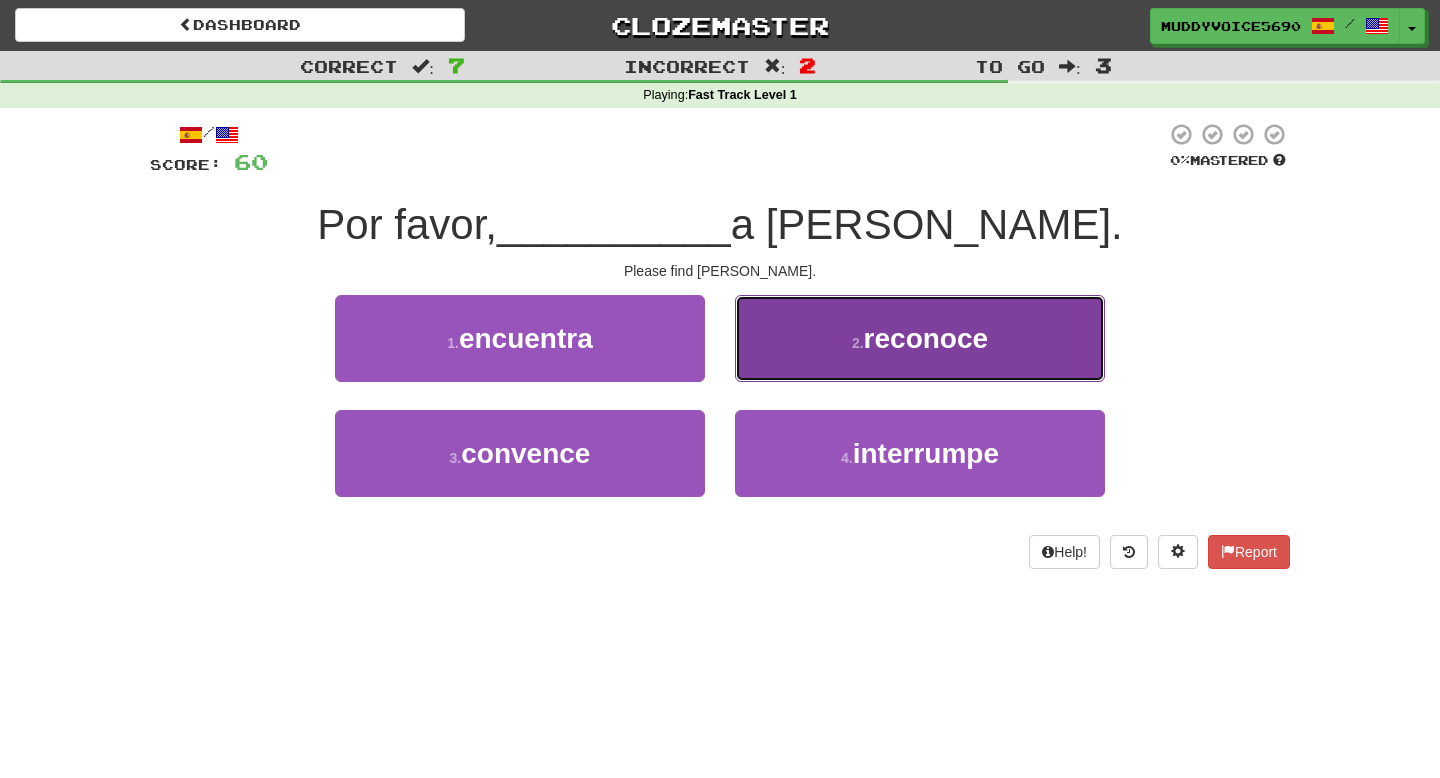 click on "2 .  reconoce" at bounding box center [920, 338] 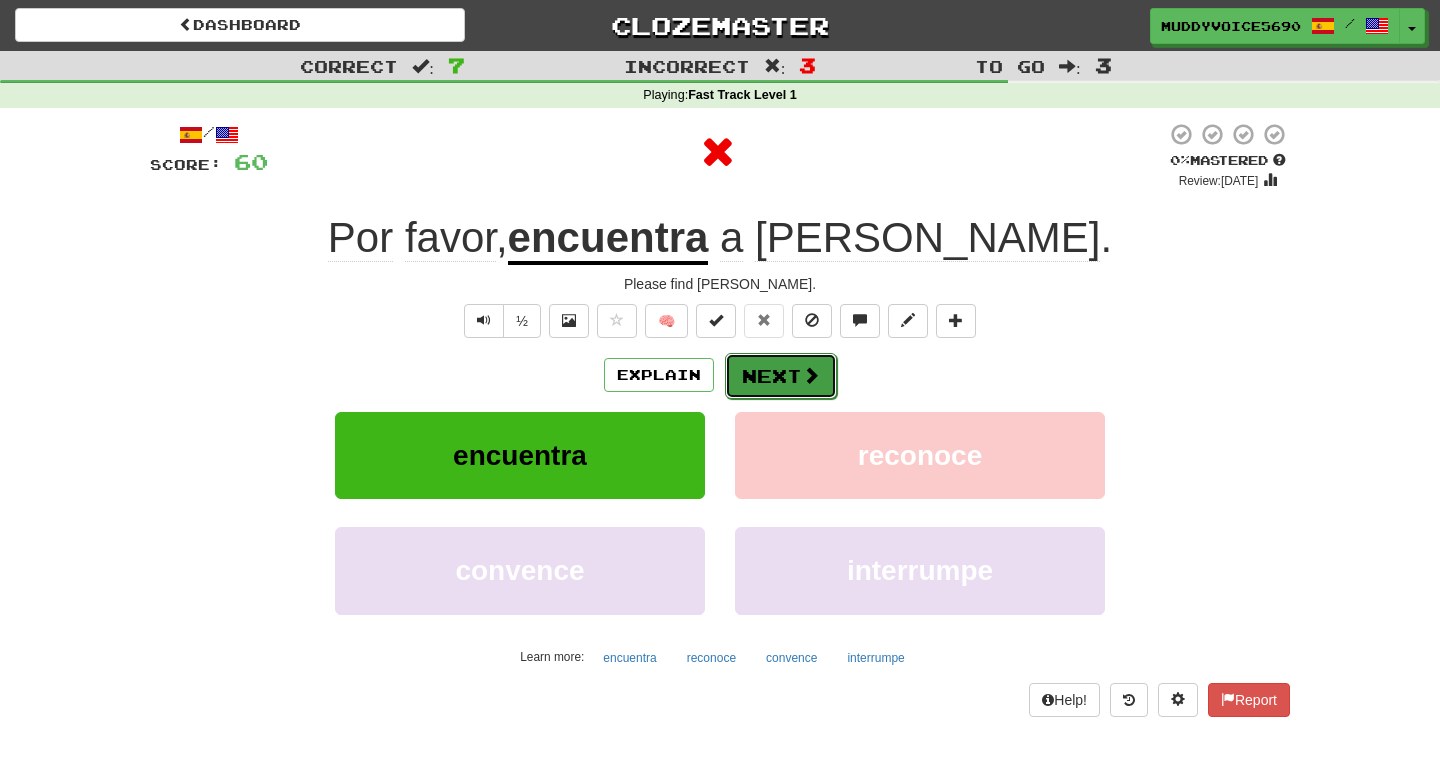 click on "Next" at bounding box center (781, 376) 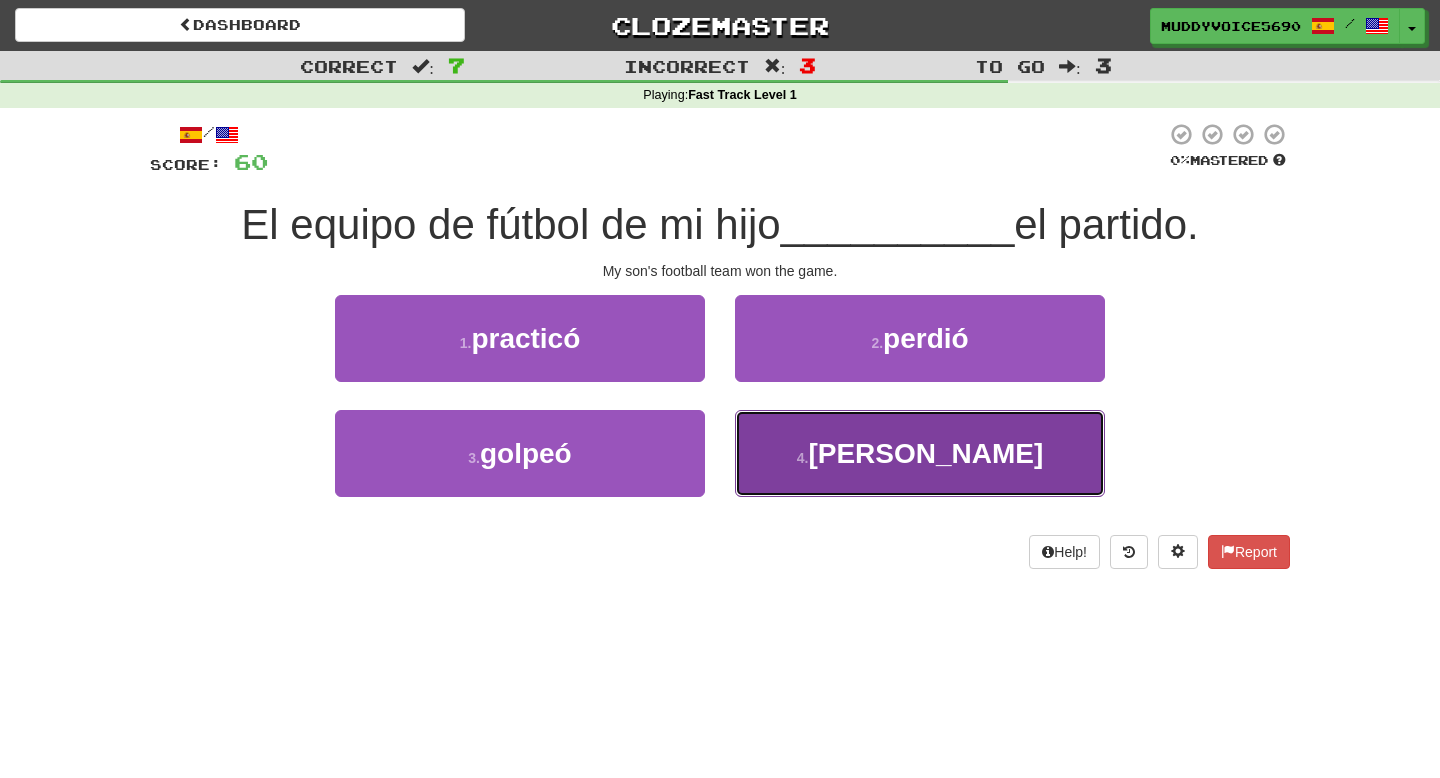 click on "4 .  ganó" at bounding box center (920, 453) 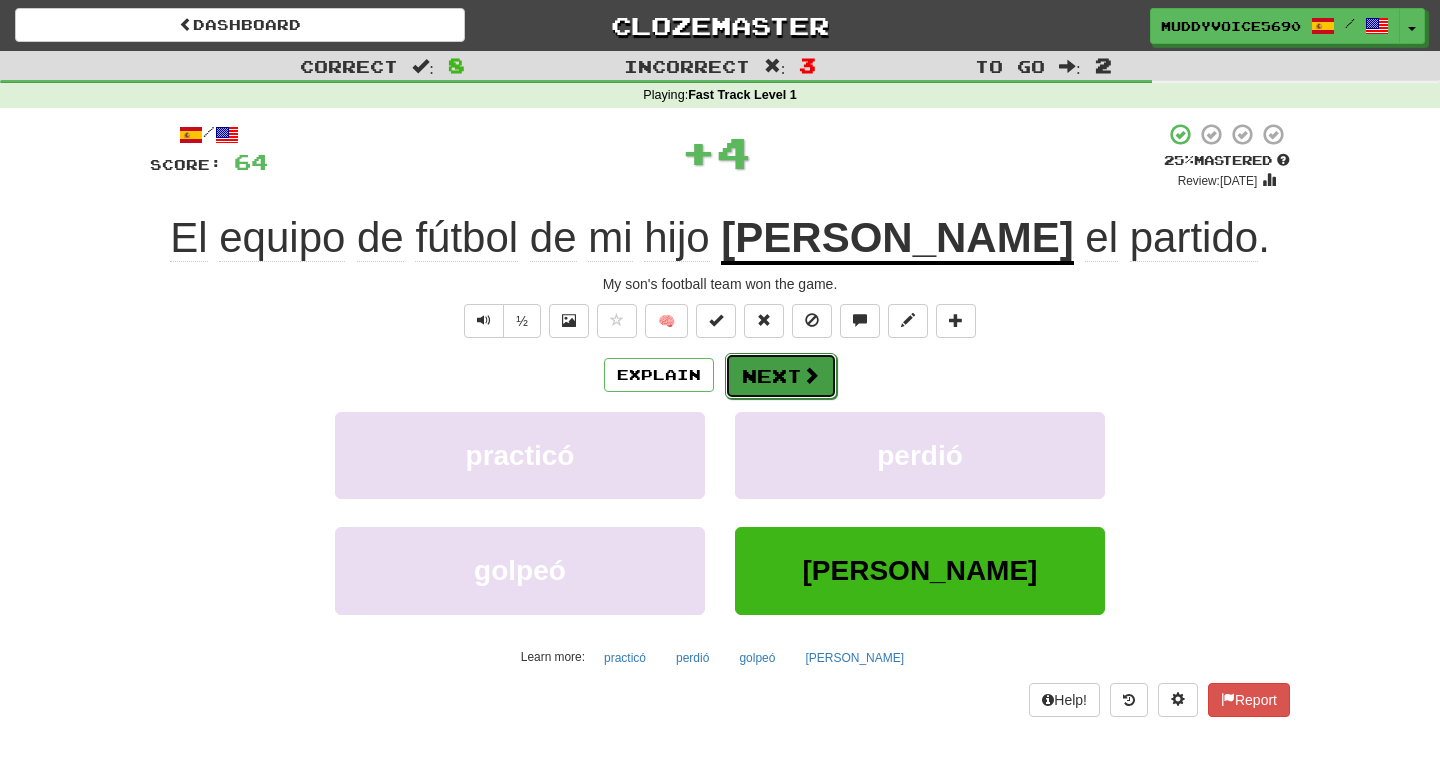 click on "Next" at bounding box center (781, 376) 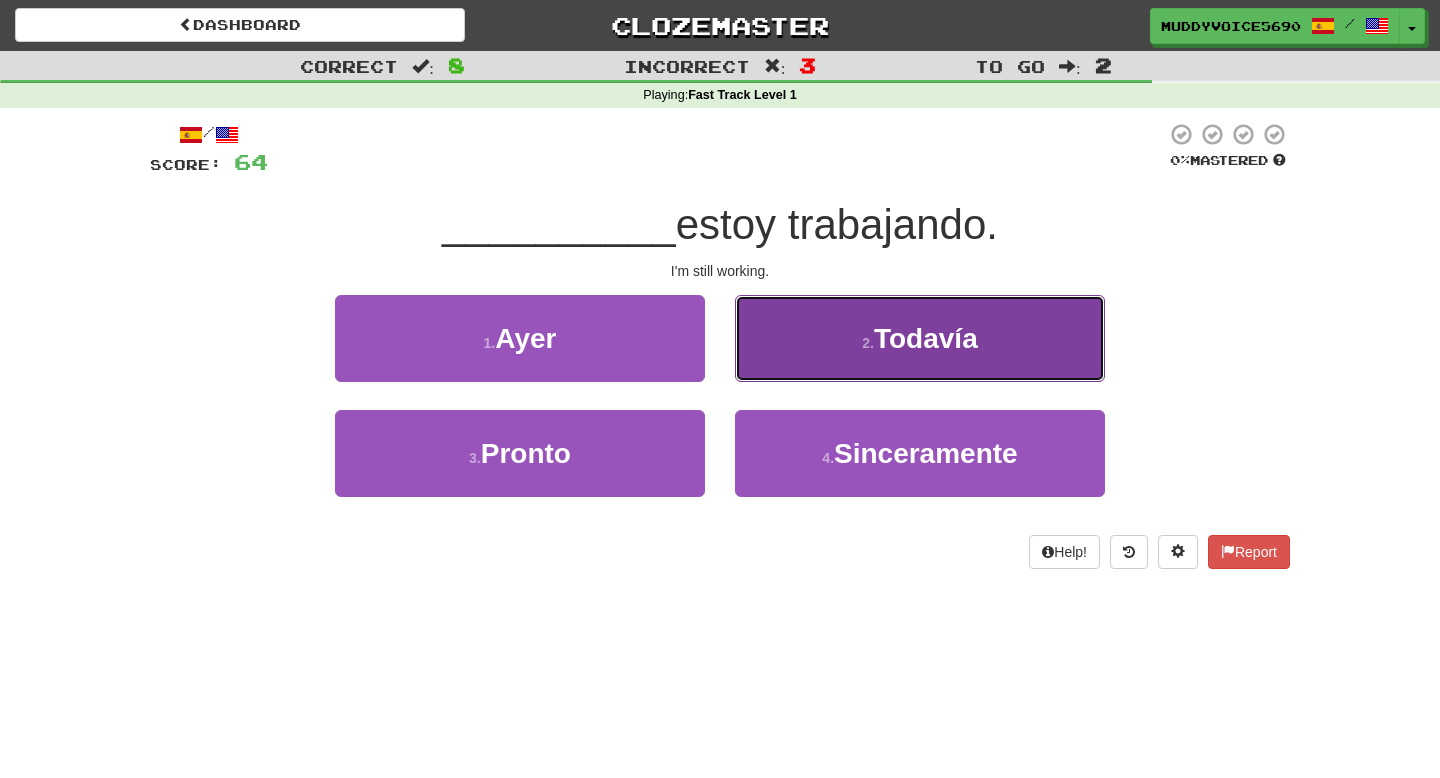 click on "2 .  Todavía" at bounding box center [920, 338] 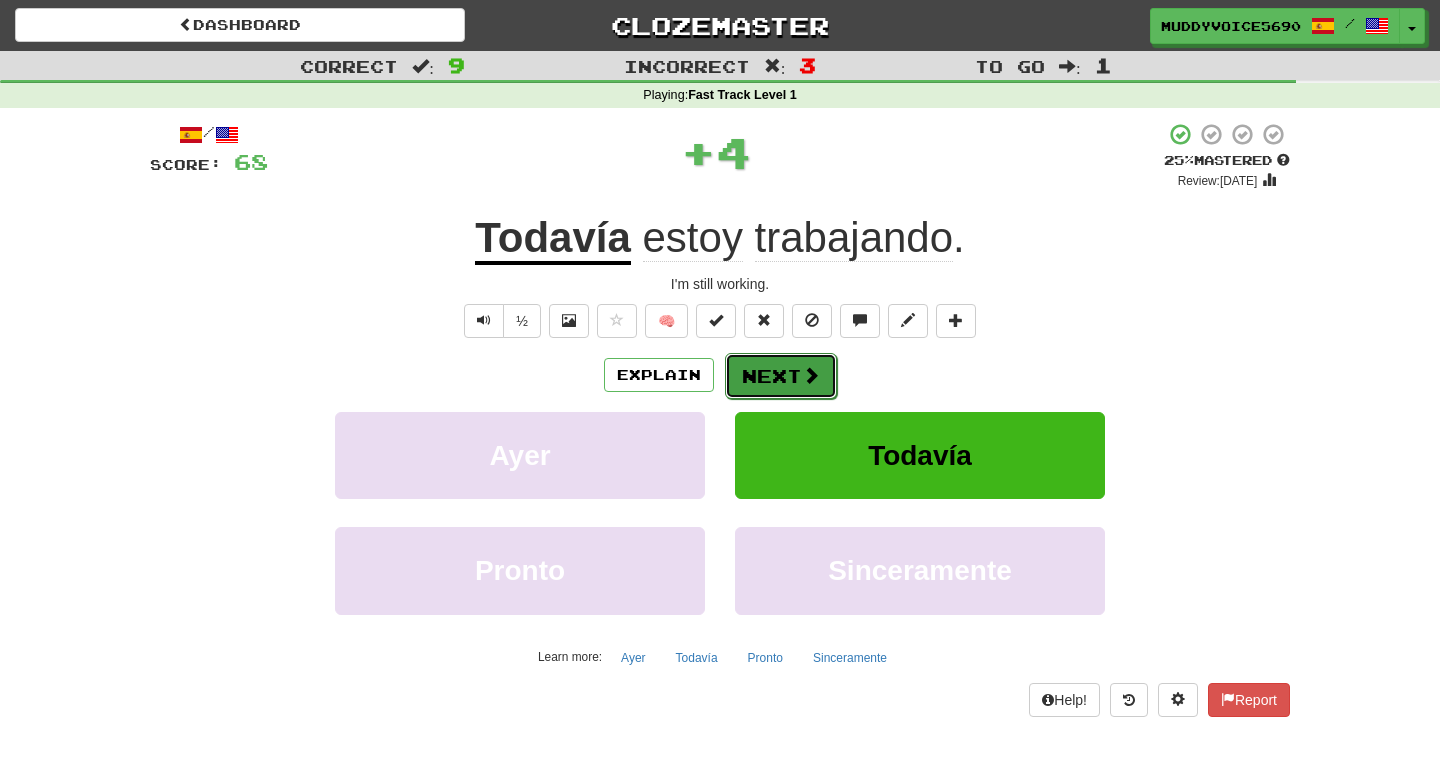 click on "Next" at bounding box center (781, 376) 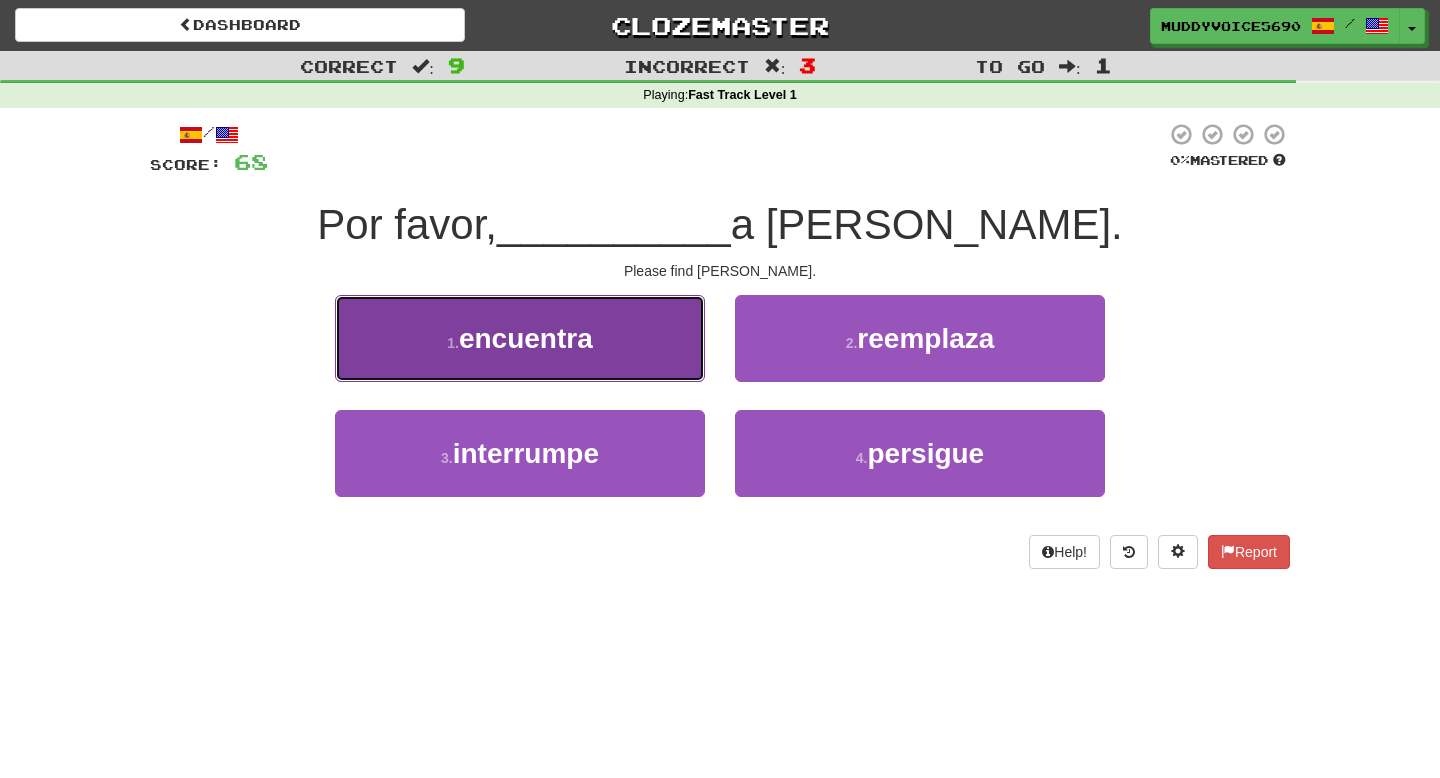 click on "1 .  encuentra" at bounding box center [520, 338] 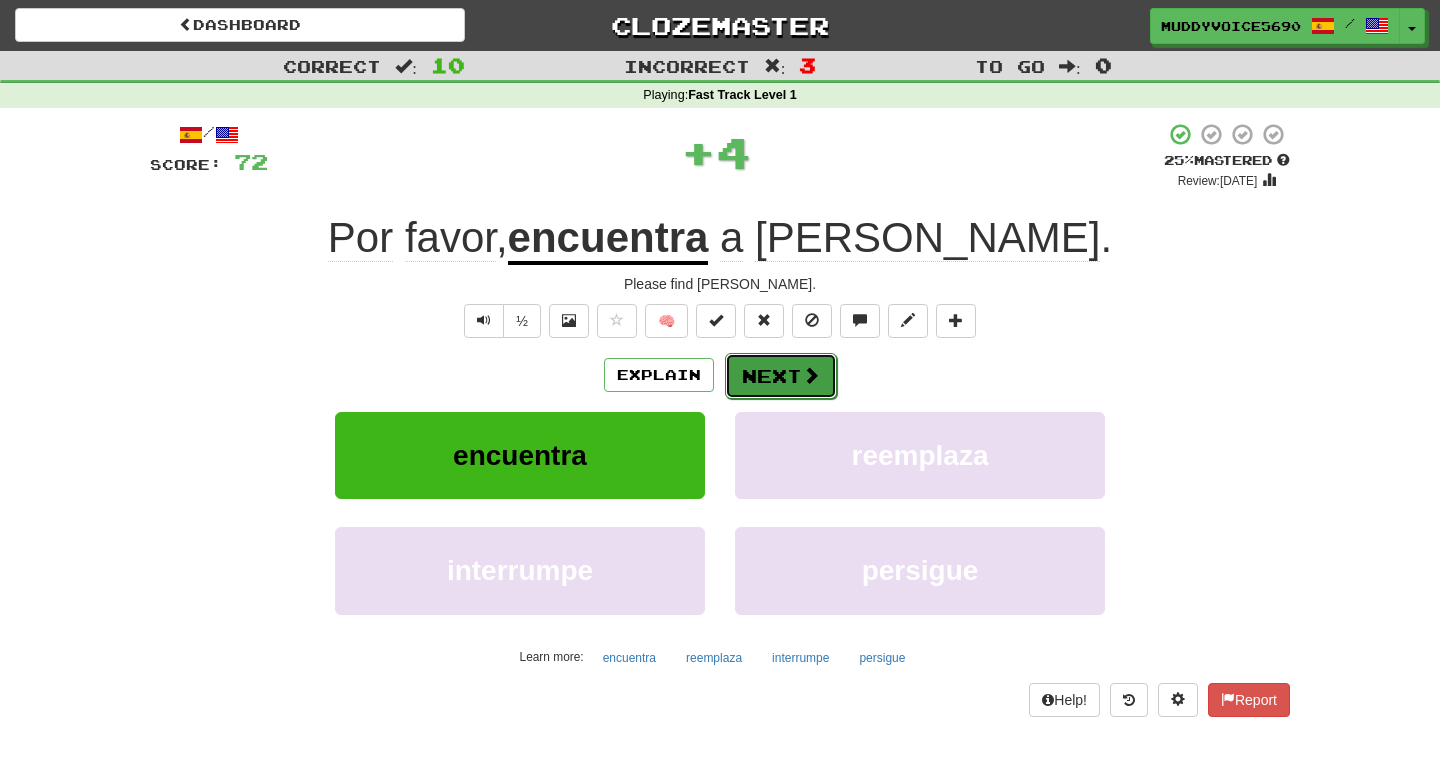 click on "Next" at bounding box center (781, 376) 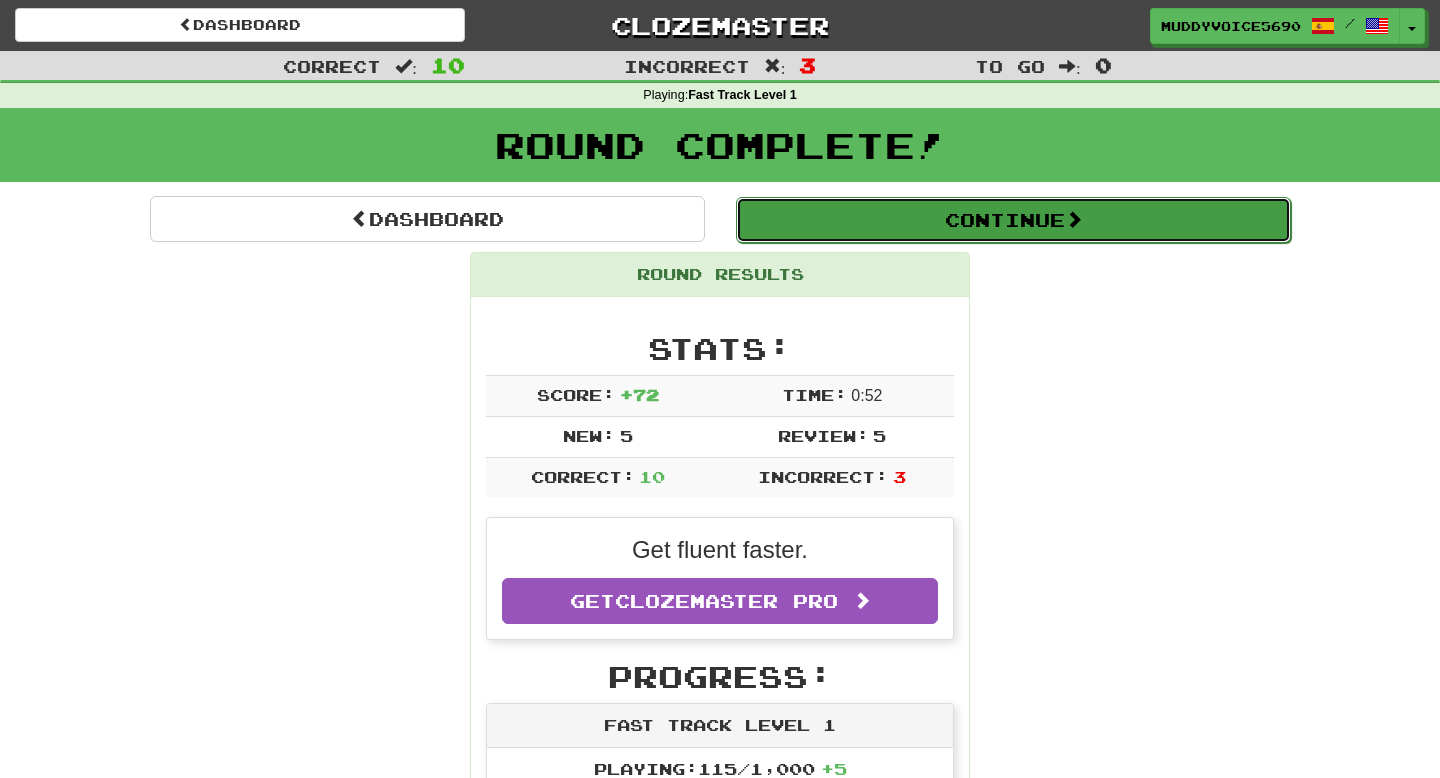 click on "Continue" at bounding box center (1013, 220) 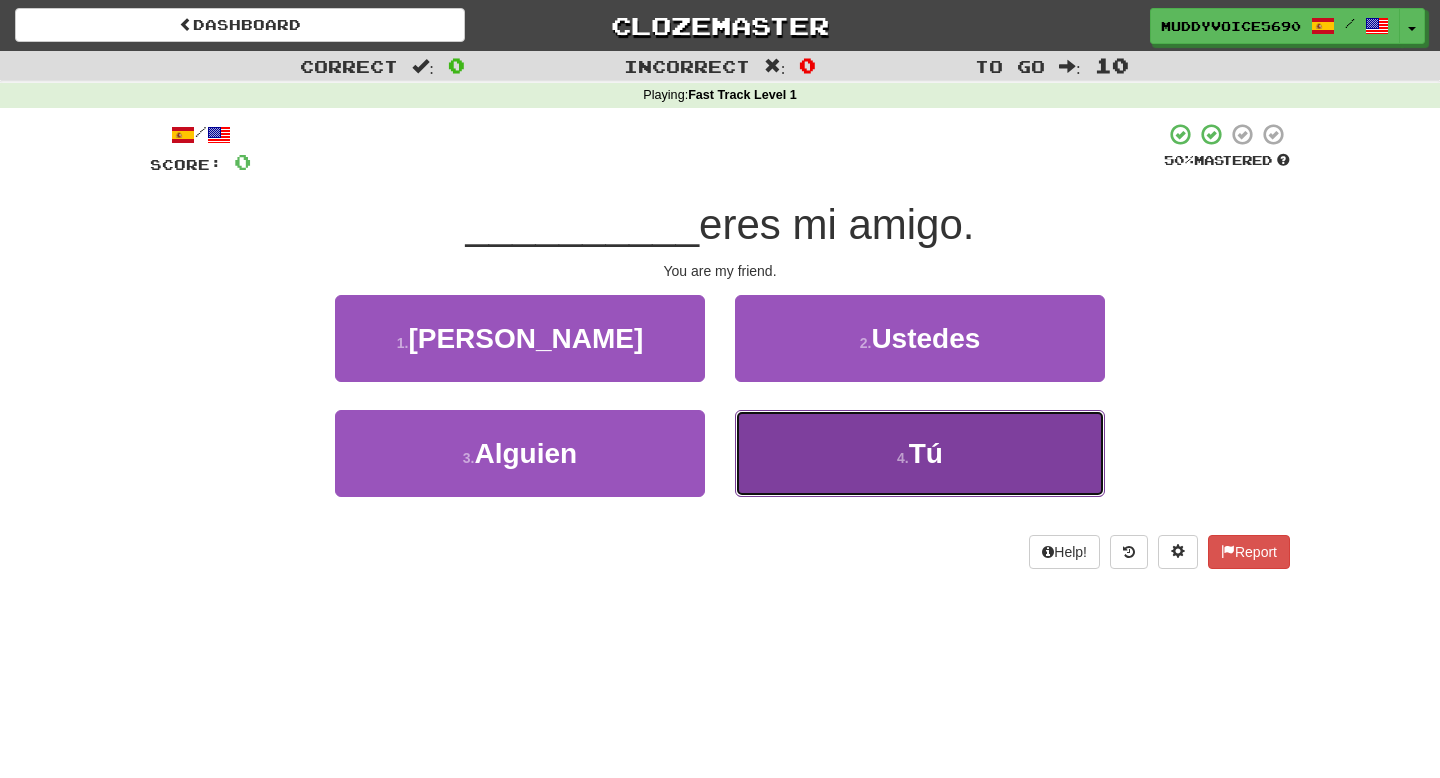 click on "4 .  Tú" at bounding box center [920, 453] 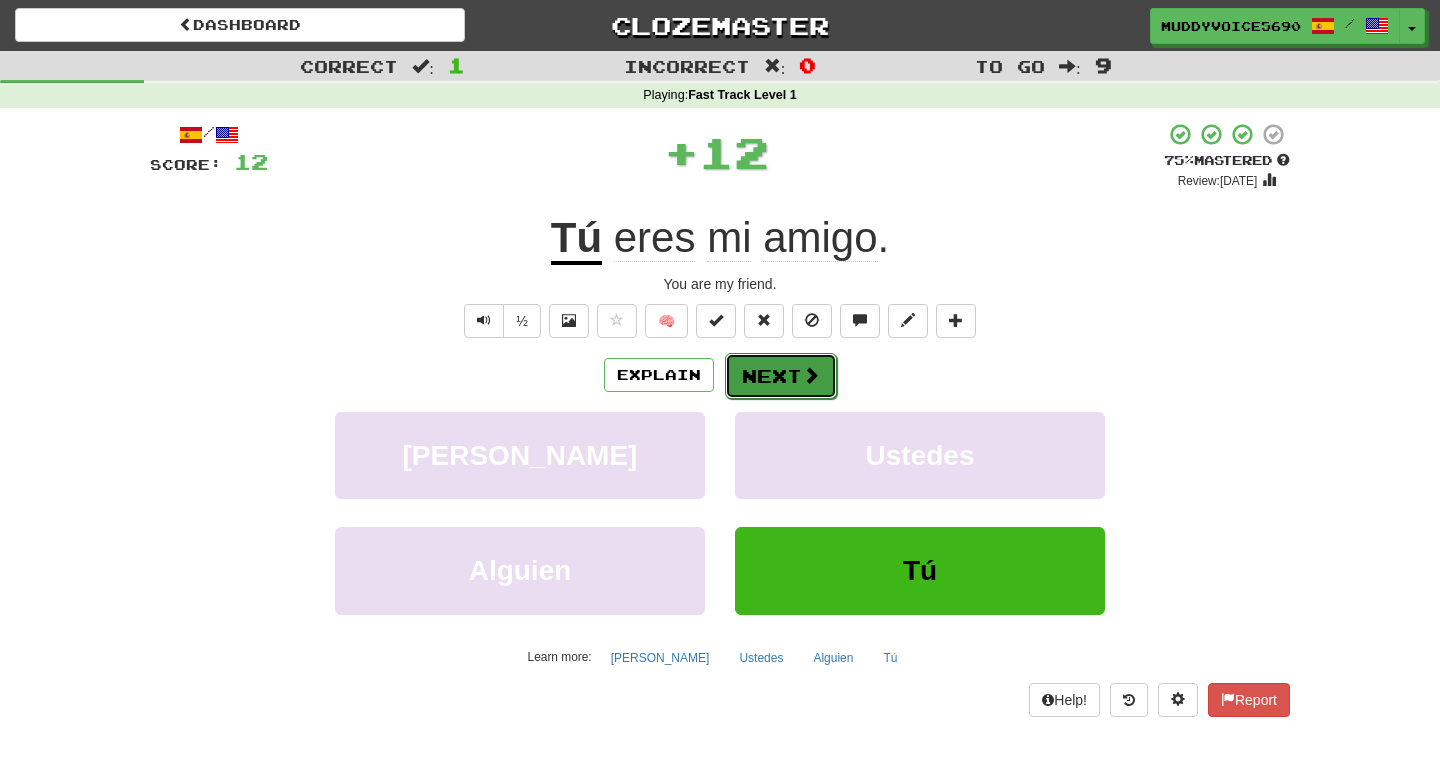 click on "Next" at bounding box center (781, 376) 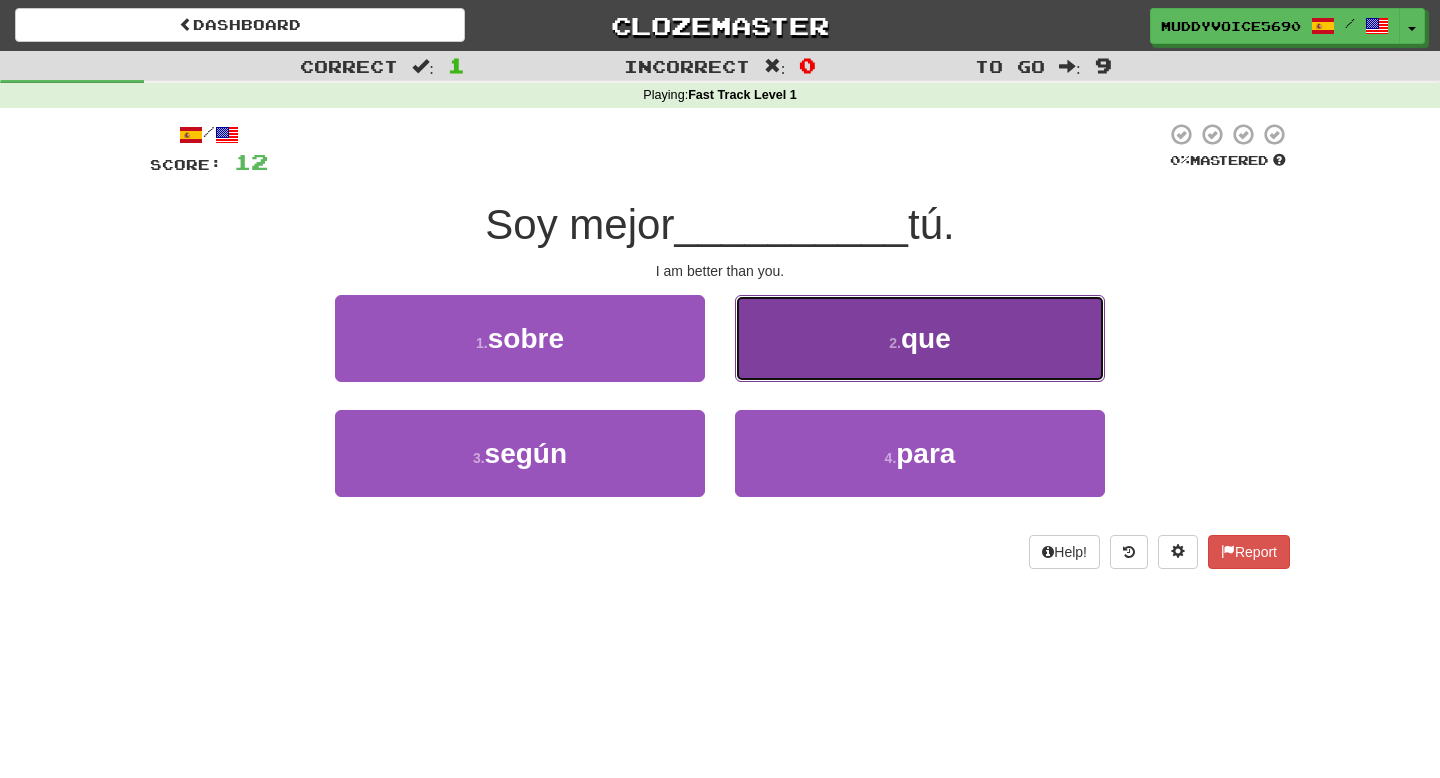 click on "2 .  que" at bounding box center (920, 338) 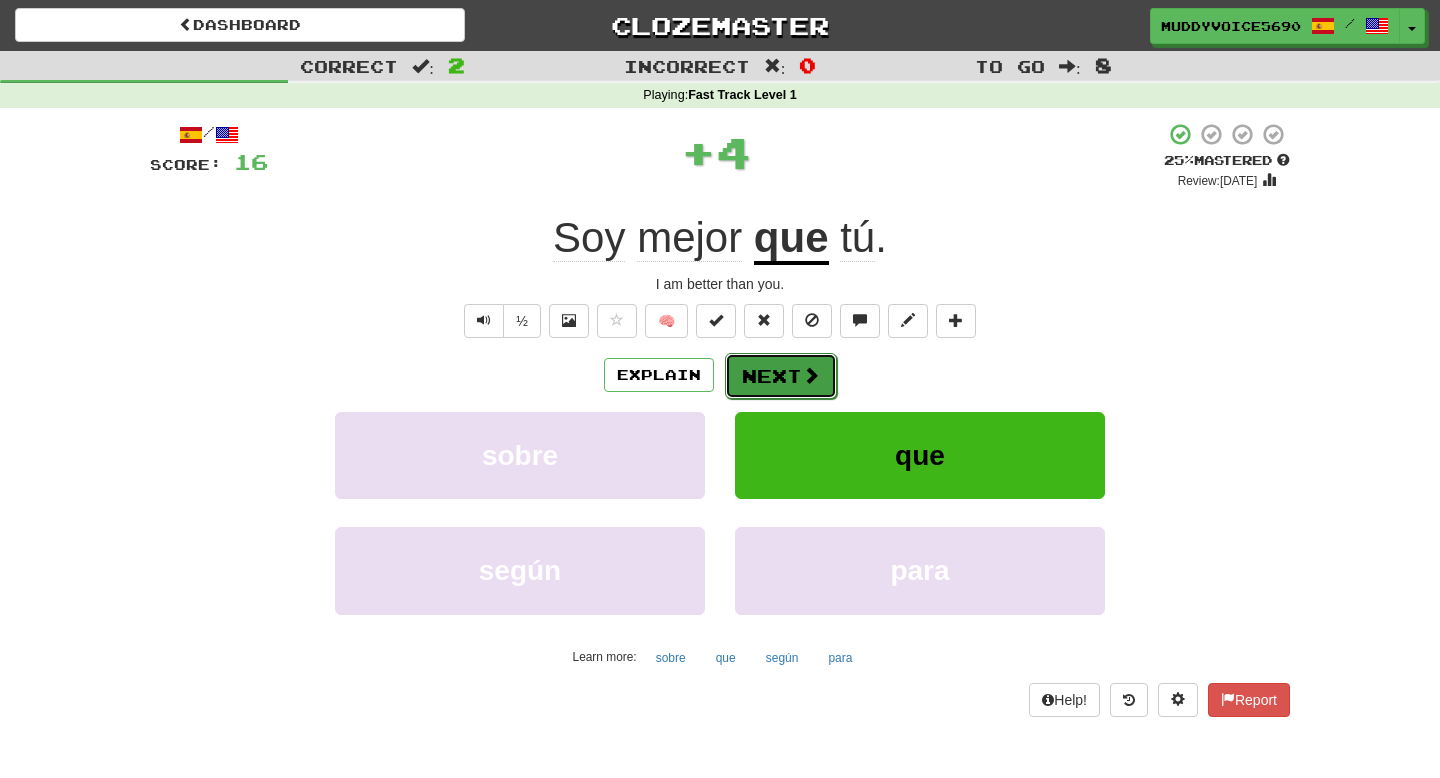 click on "Next" at bounding box center (781, 376) 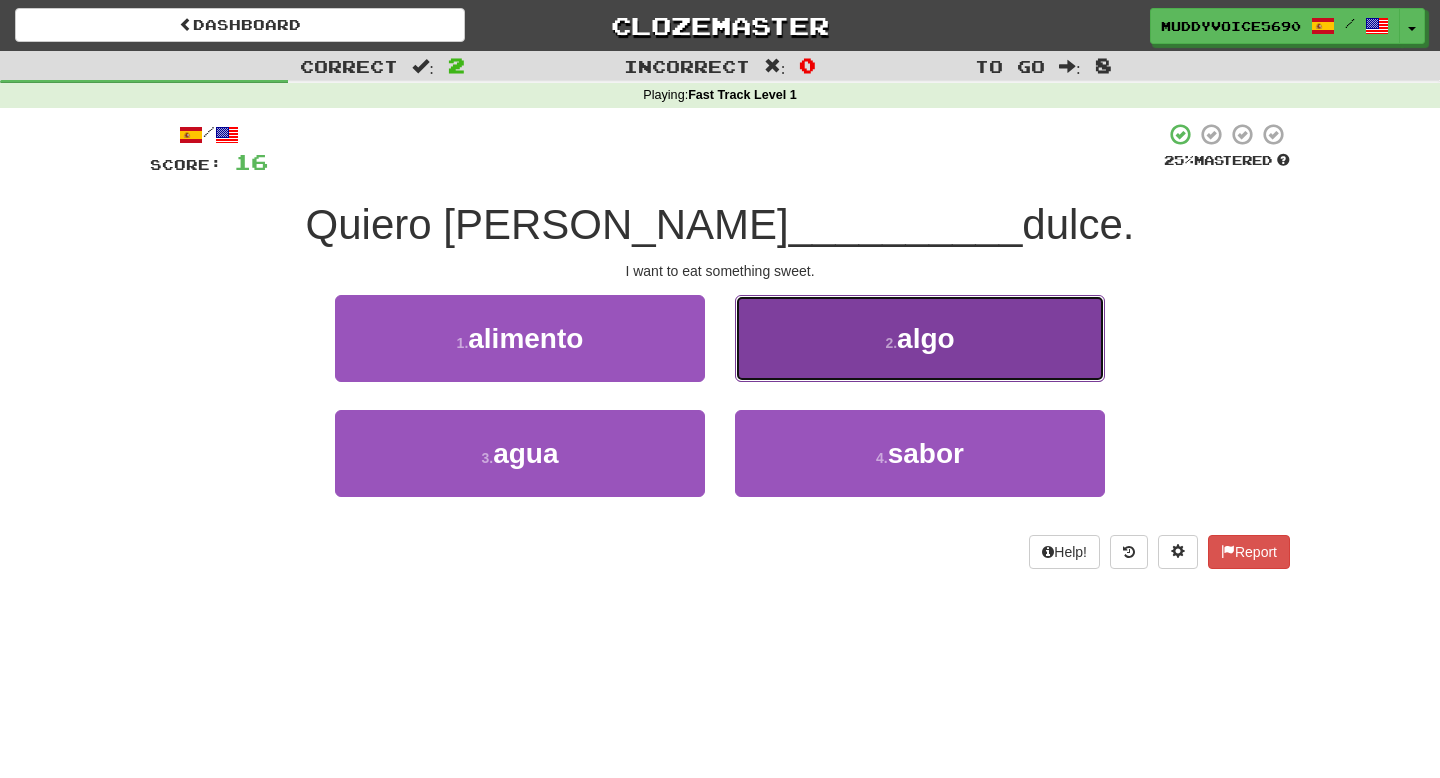 click on "2 .  algo" at bounding box center (920, 338) 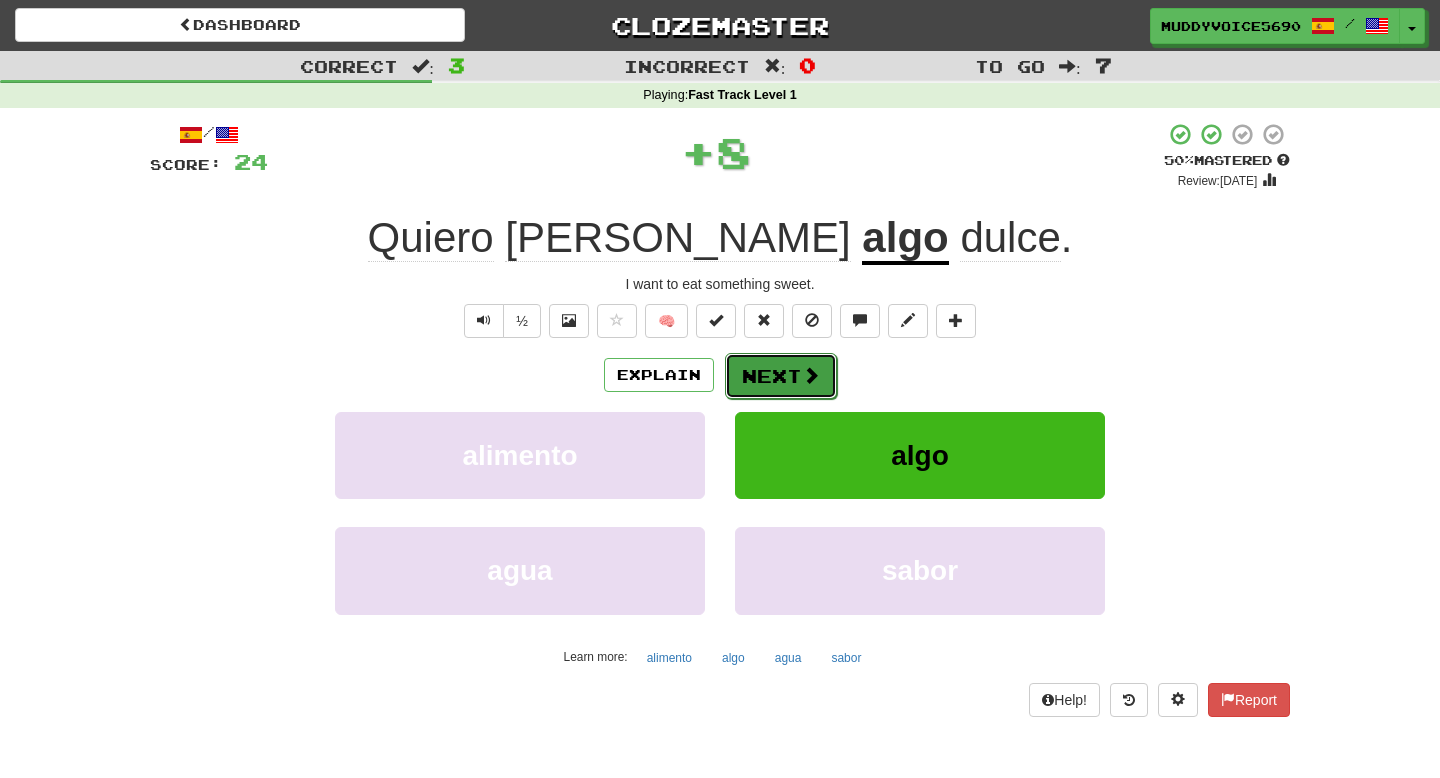 click on "Next" at bounding box center (781, 376) 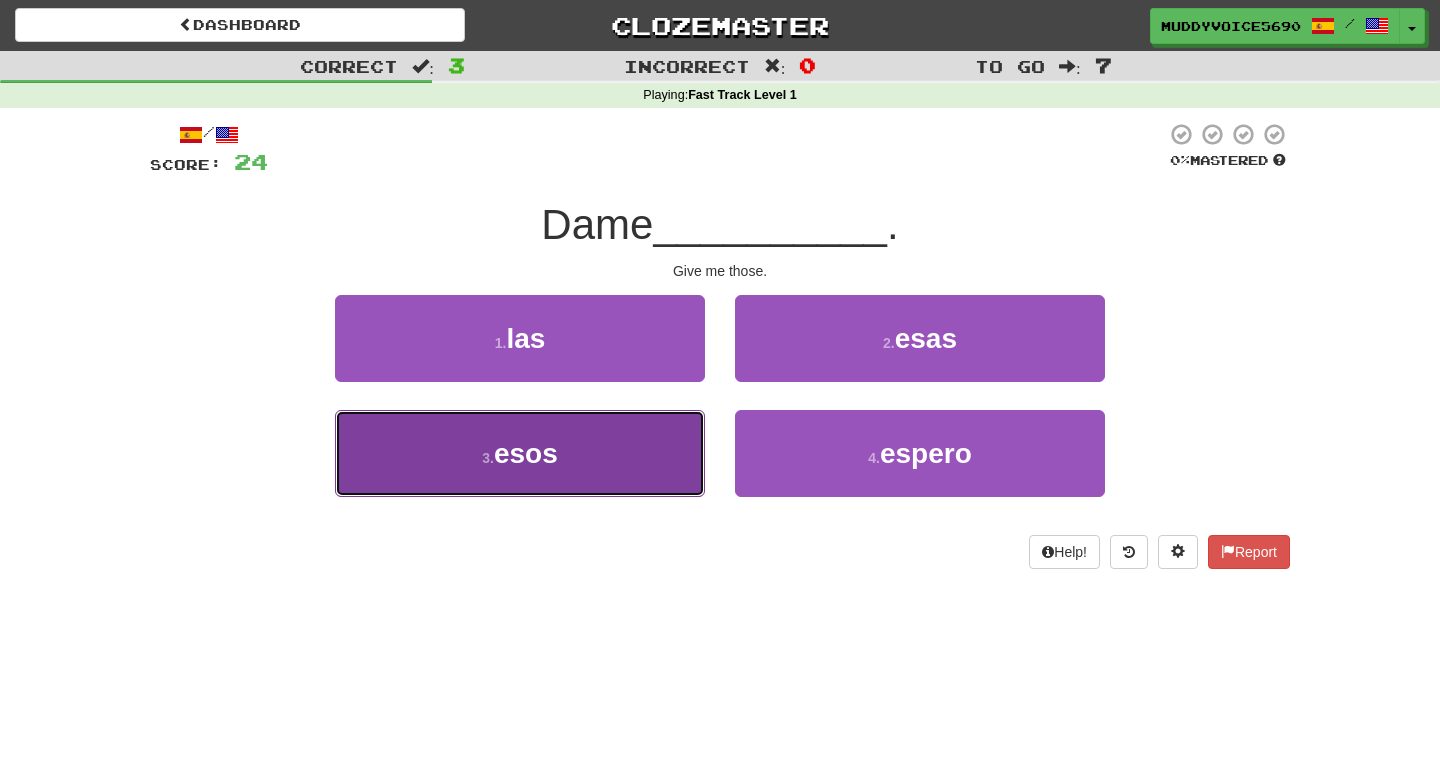 click on "3 .  esos" at bounding box center (520, 453) 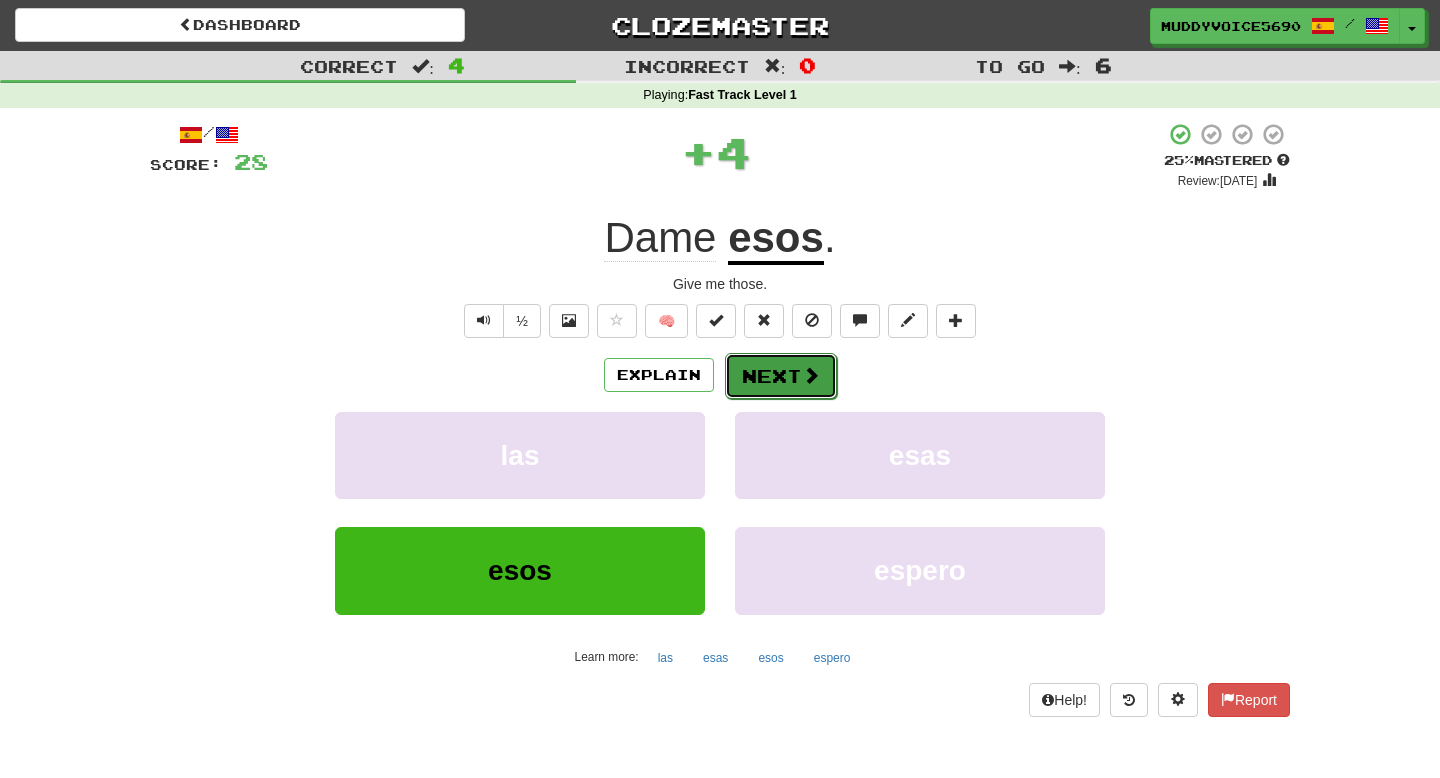 click on "Next" at bounding box center [781, 376] 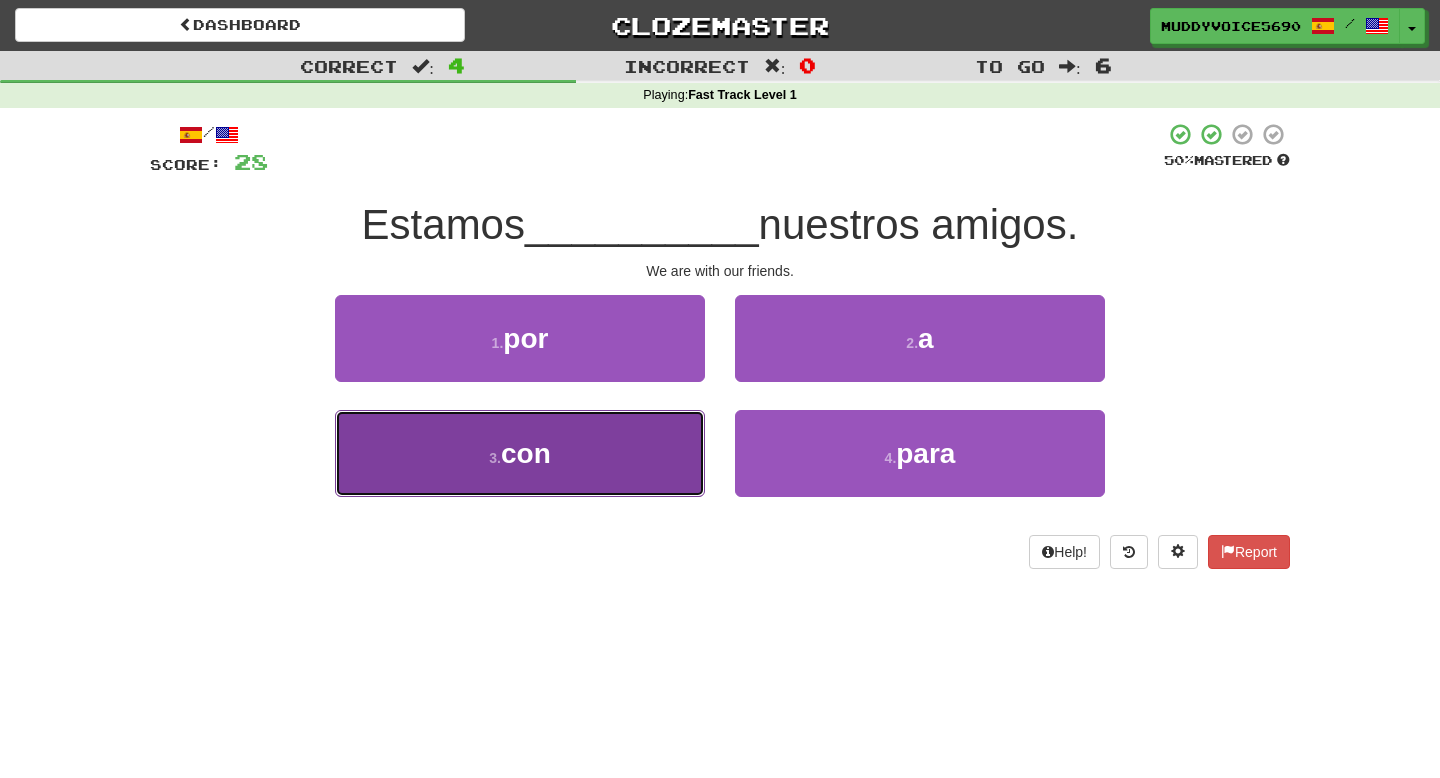 click on "3 .  con" at bounding box center (520, 453) 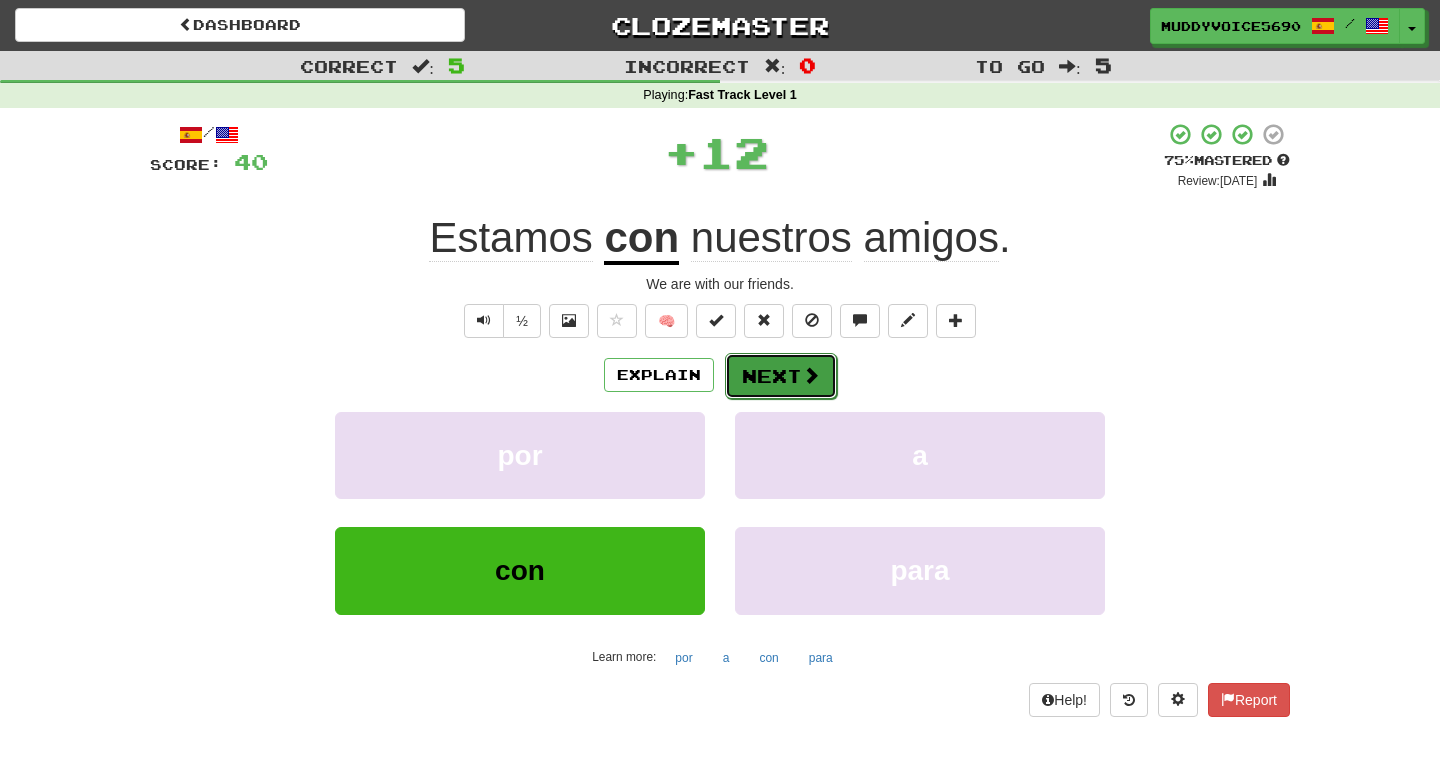 click on "Next" at bounding box center [781, 376] 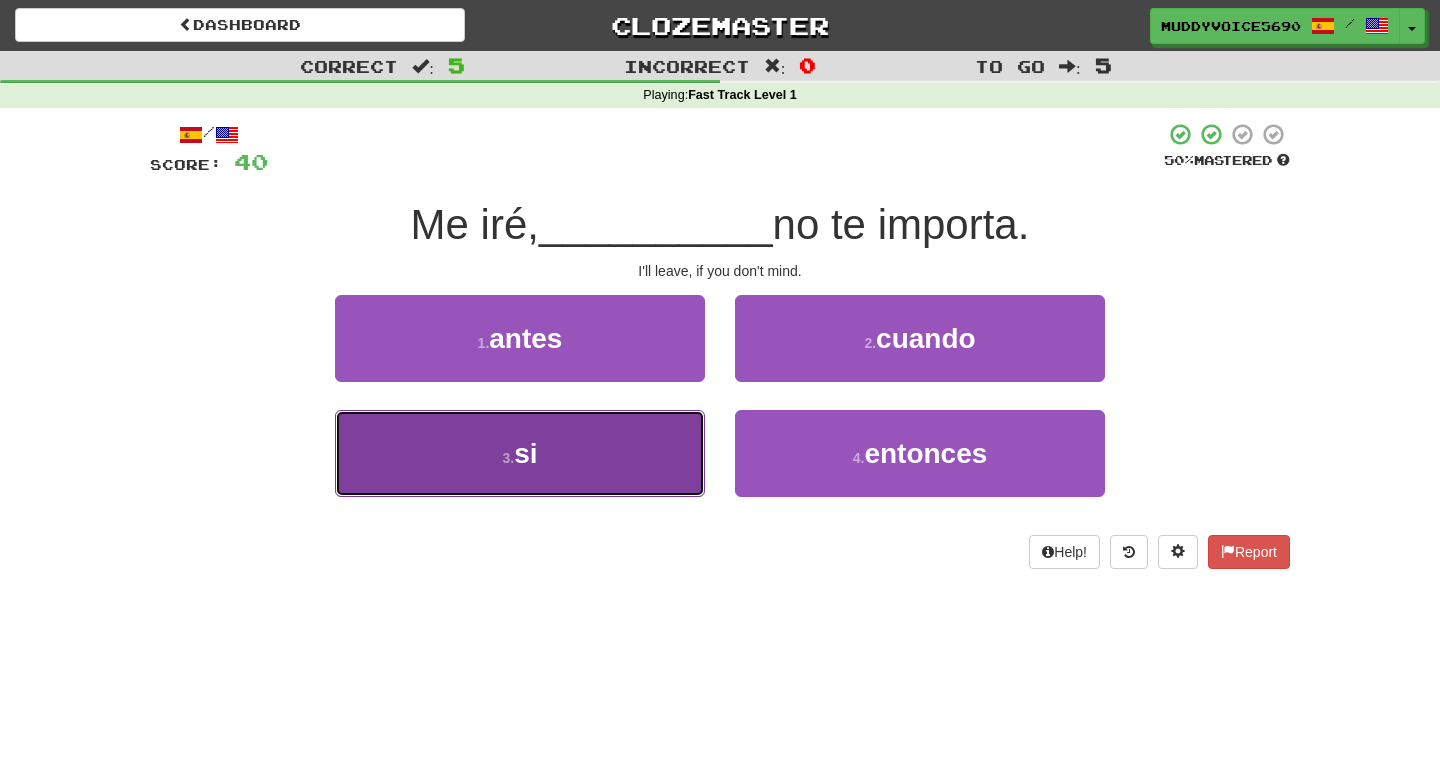 click on "3 .  si" at bounding box center [520, 453] 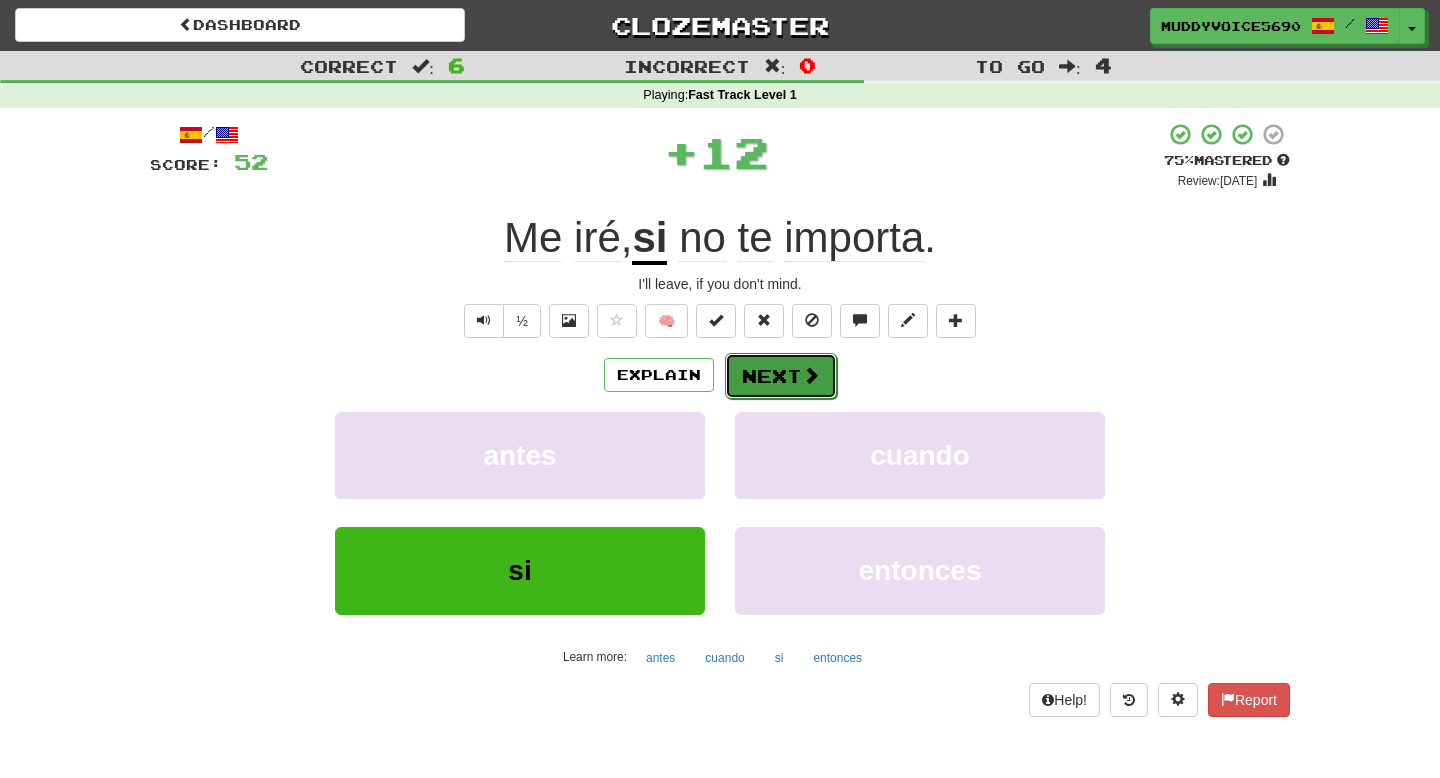 click on "Next" at bounding box center [781, 376] 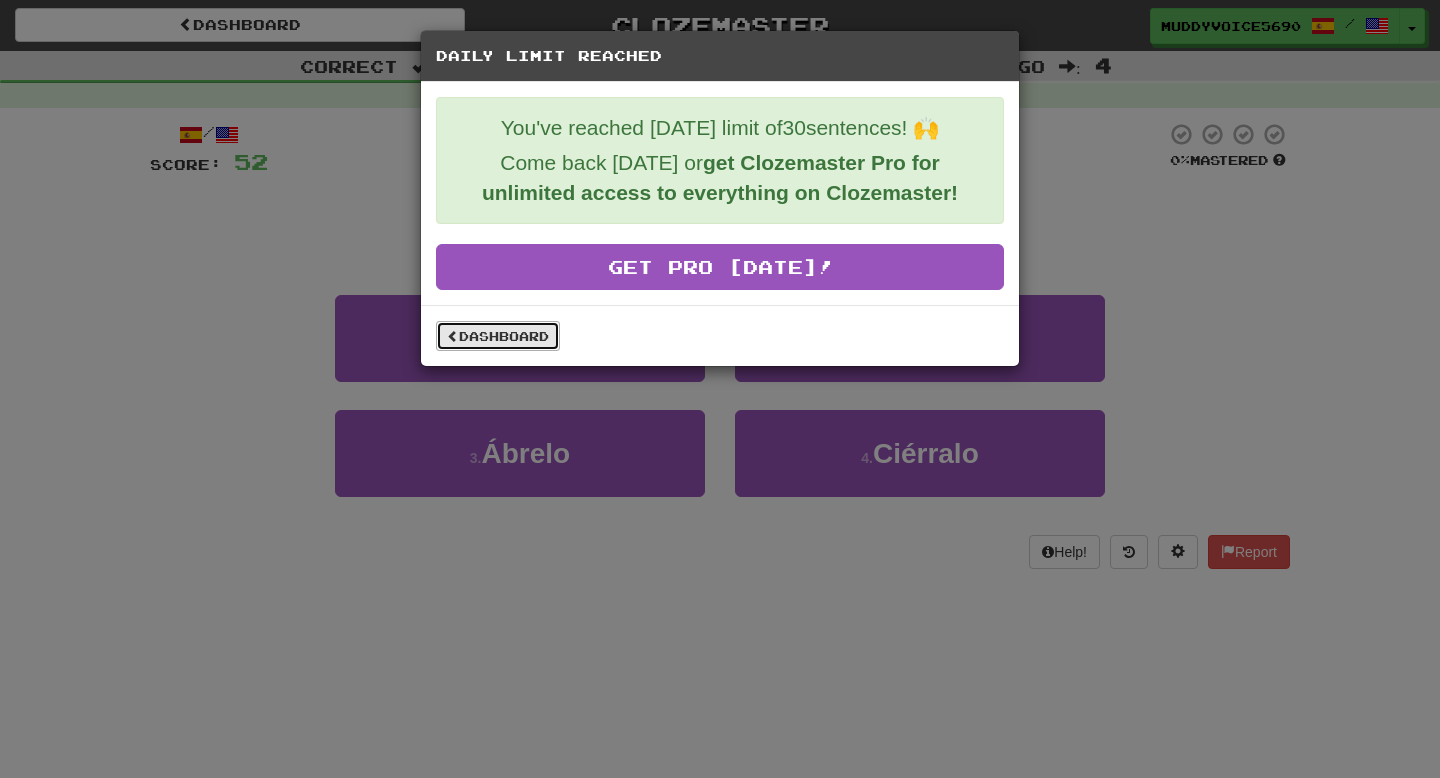 click on "Dashboard" at bounding box center (498, 336) 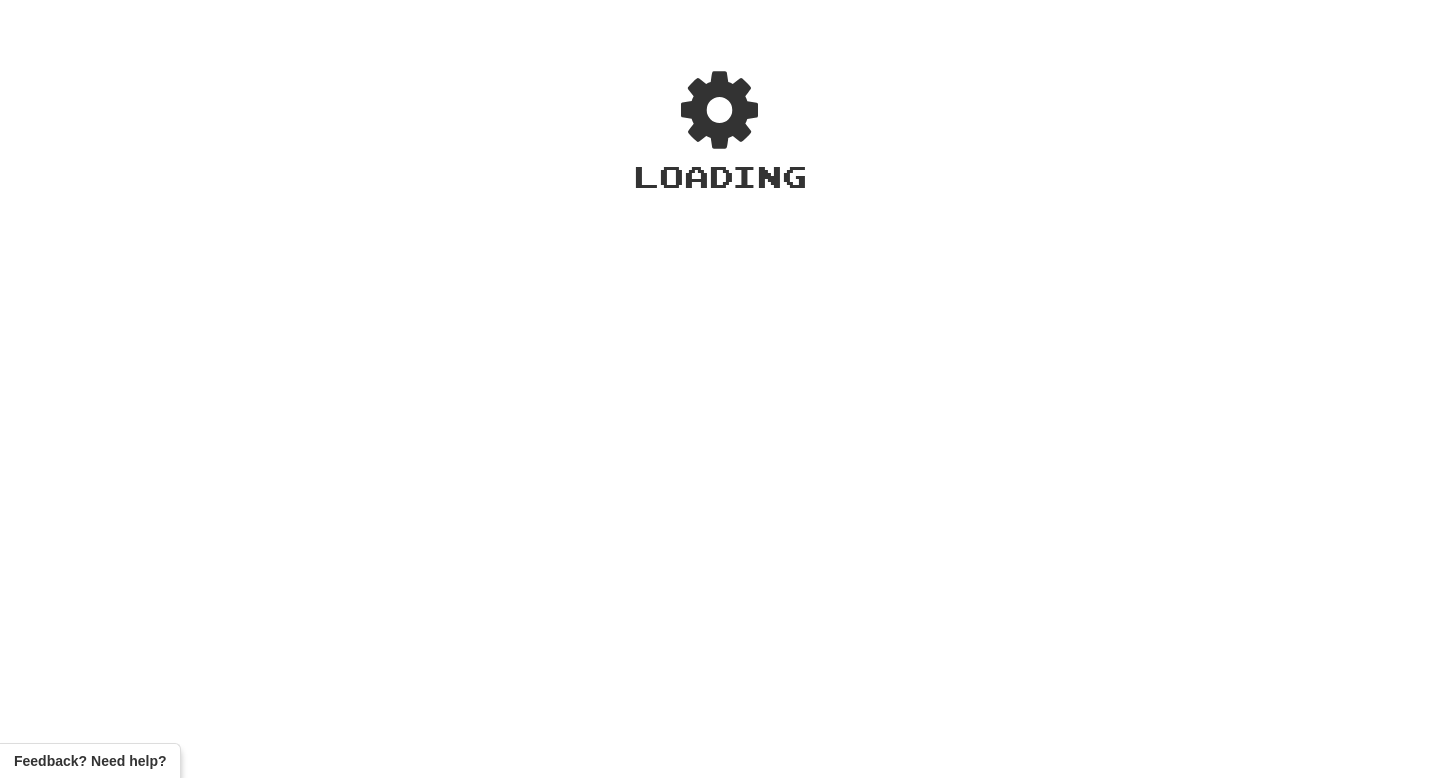 scroll, scrollTop: 0, scrollLeft: 0, axis: both 